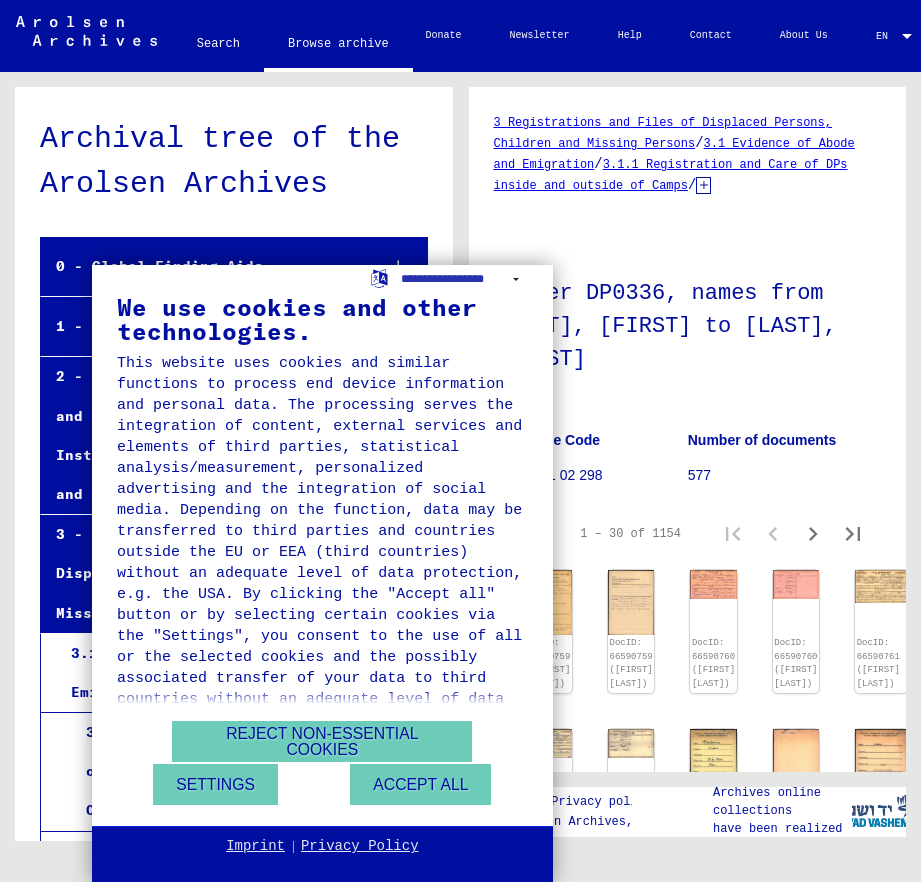 scroll, scrollTop: 0, scrollLeft: 0, axis: both 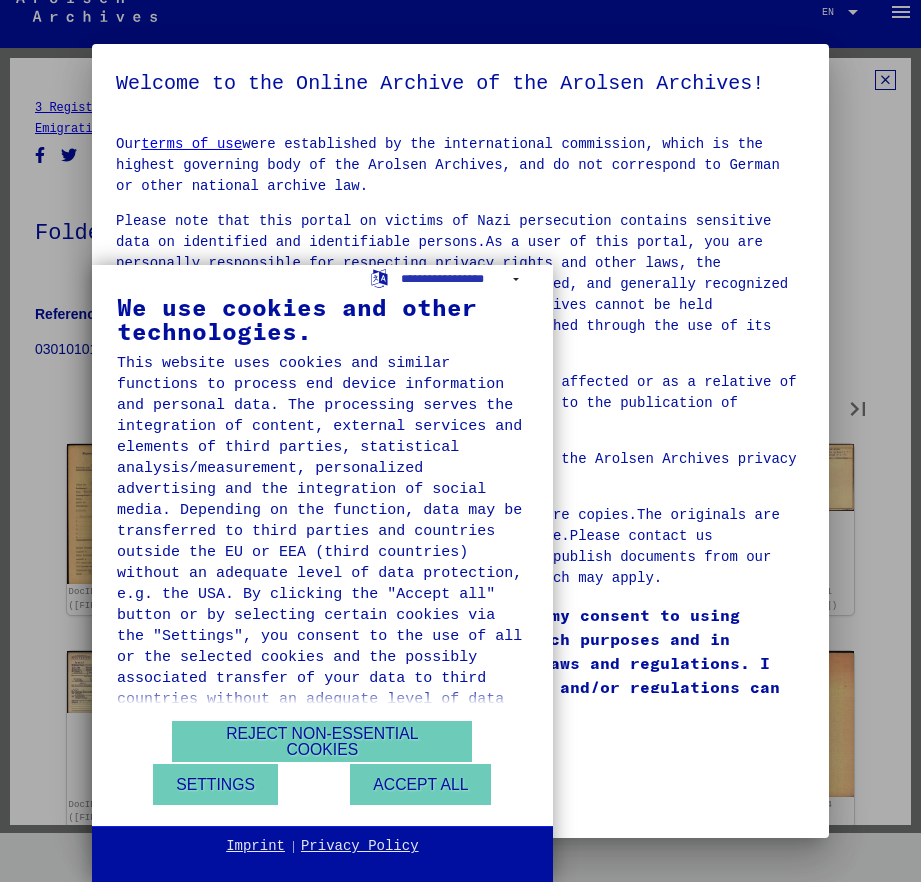 type on "*" 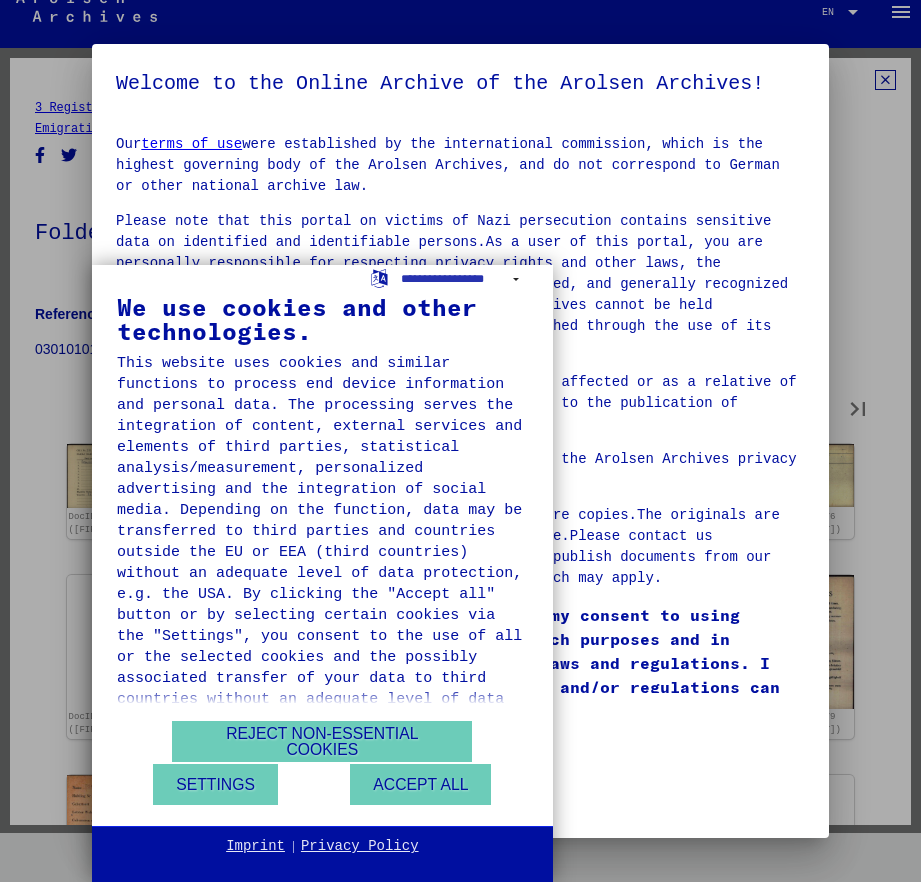 type on "*" 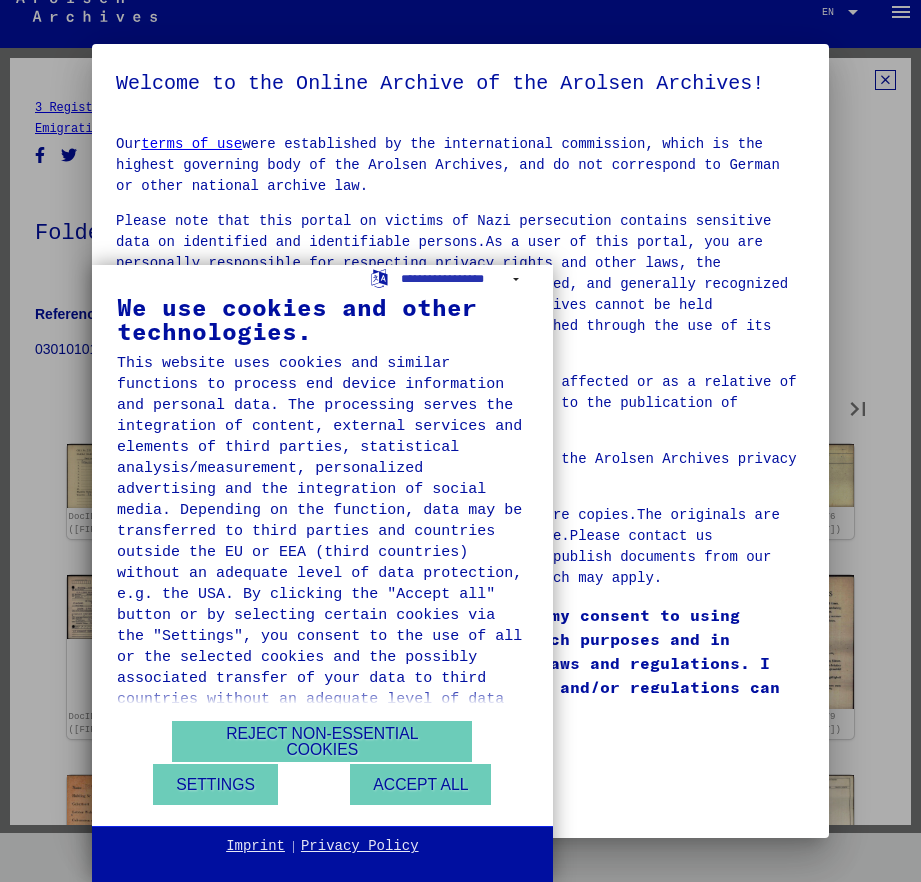 type on "*" 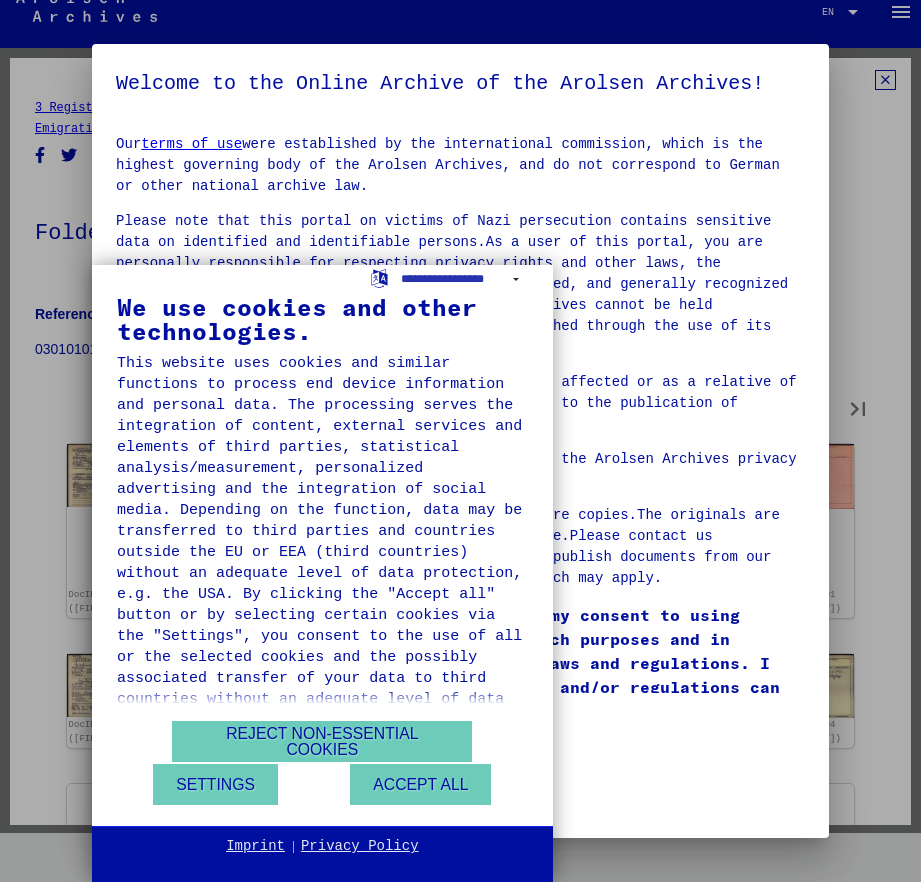 type on "*" 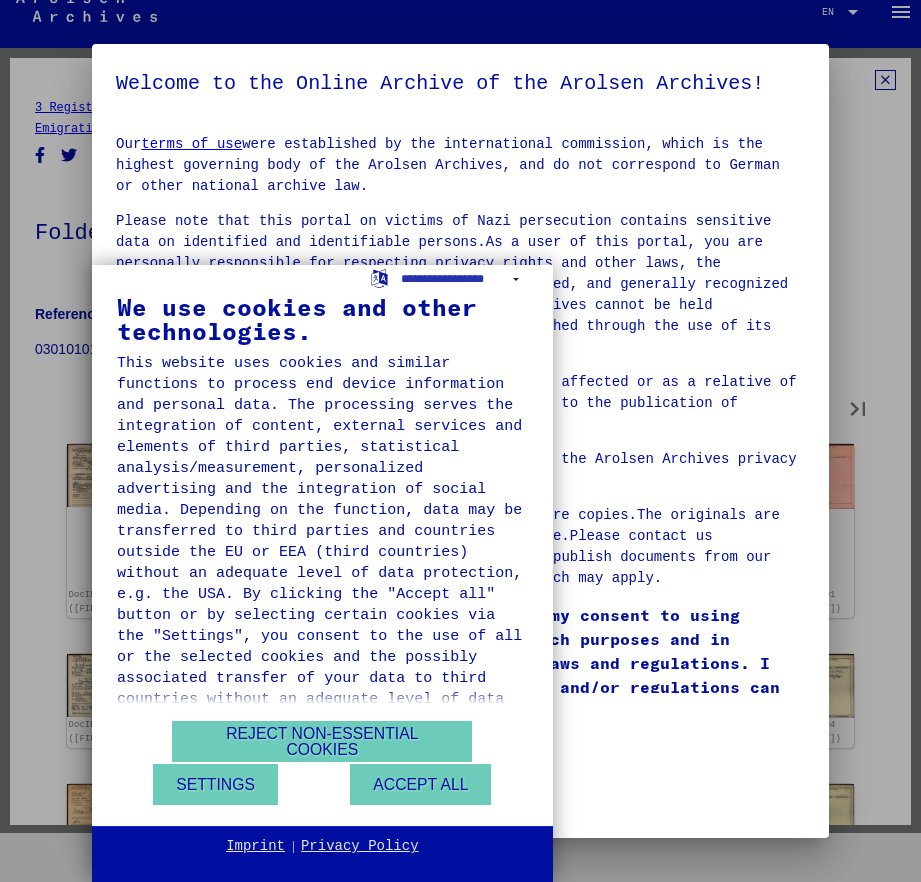 type on "*" 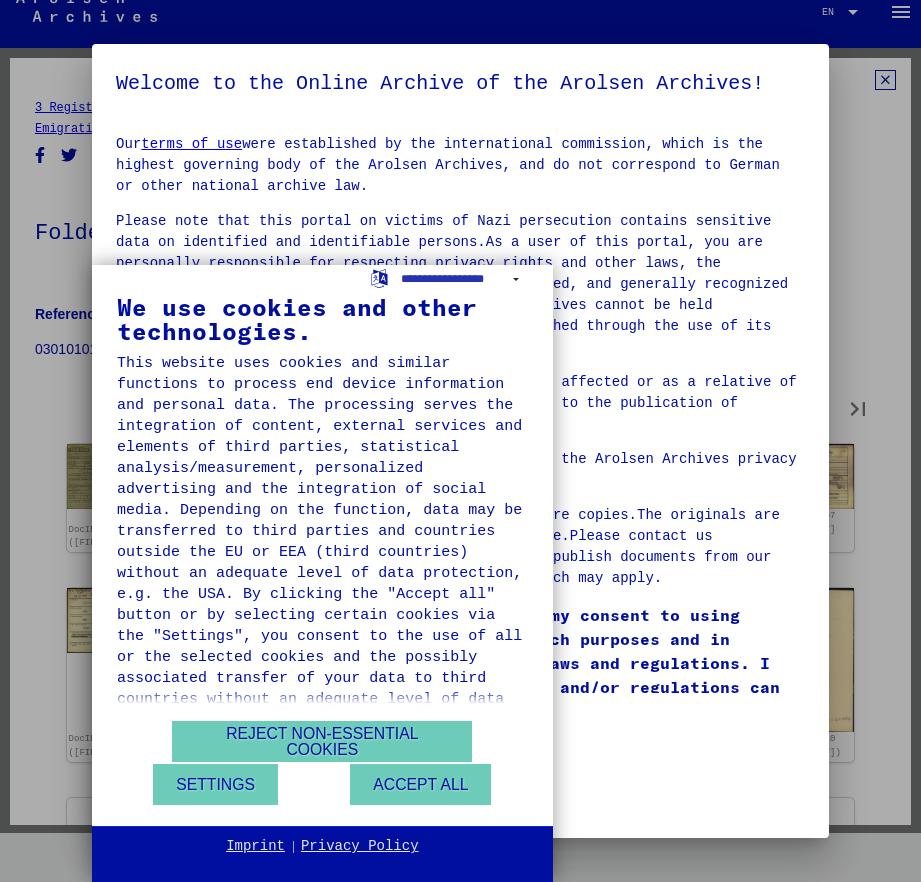 type on "*" 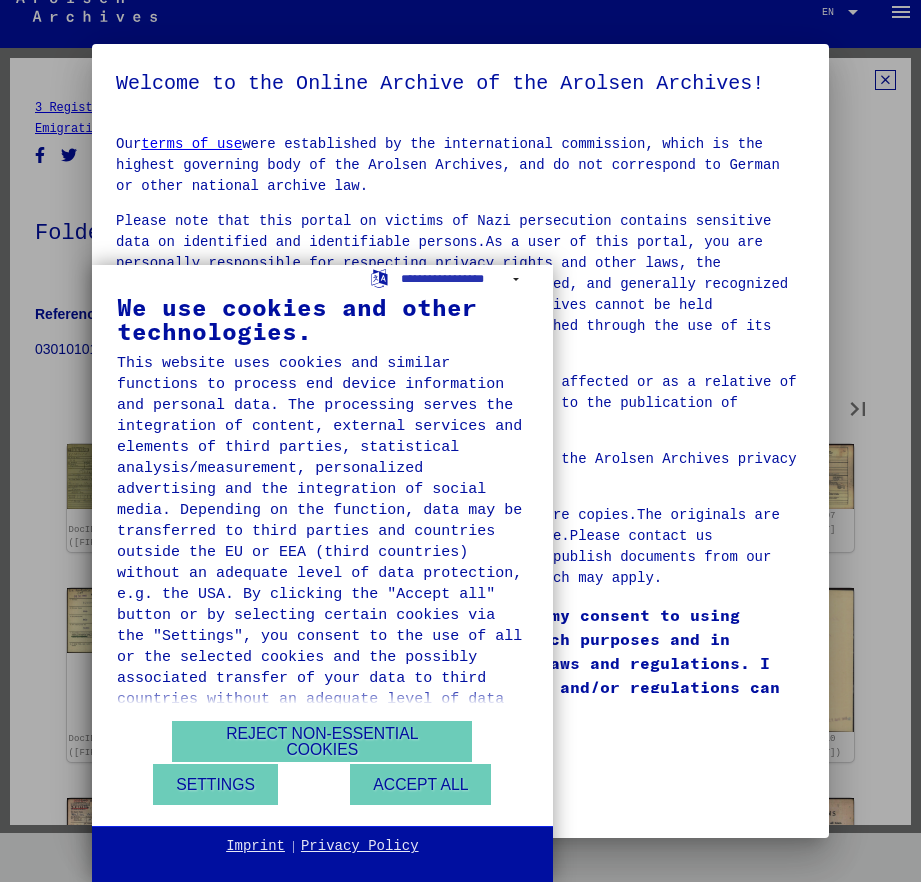 type on "*" 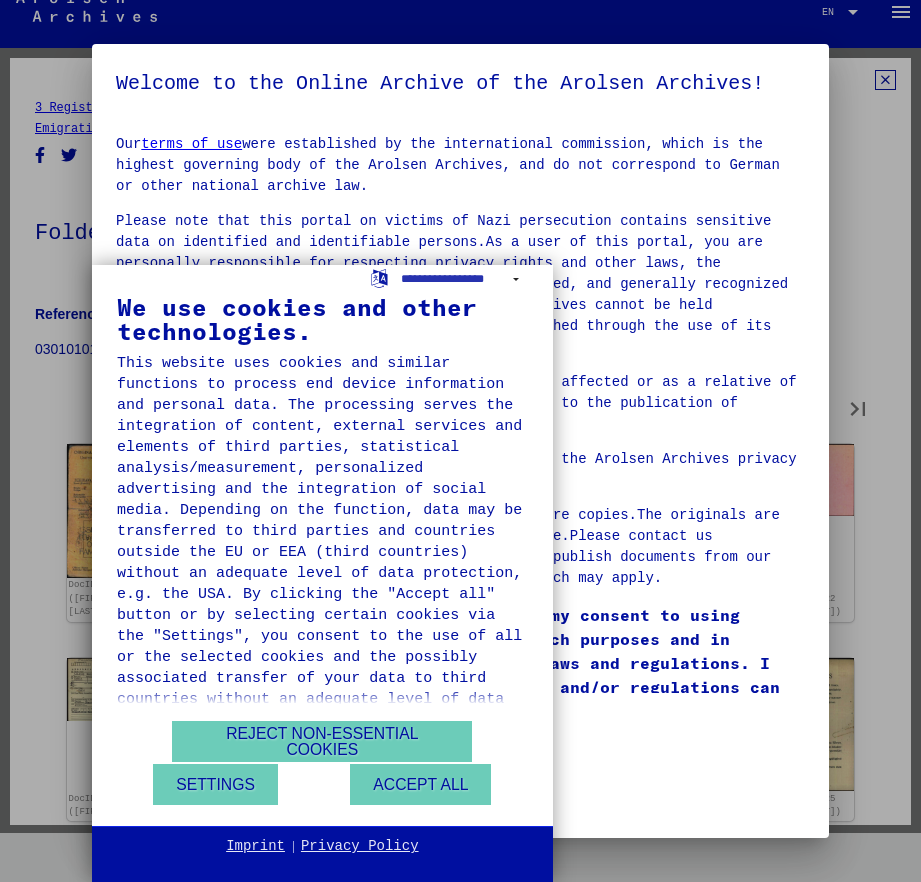 type on "*" 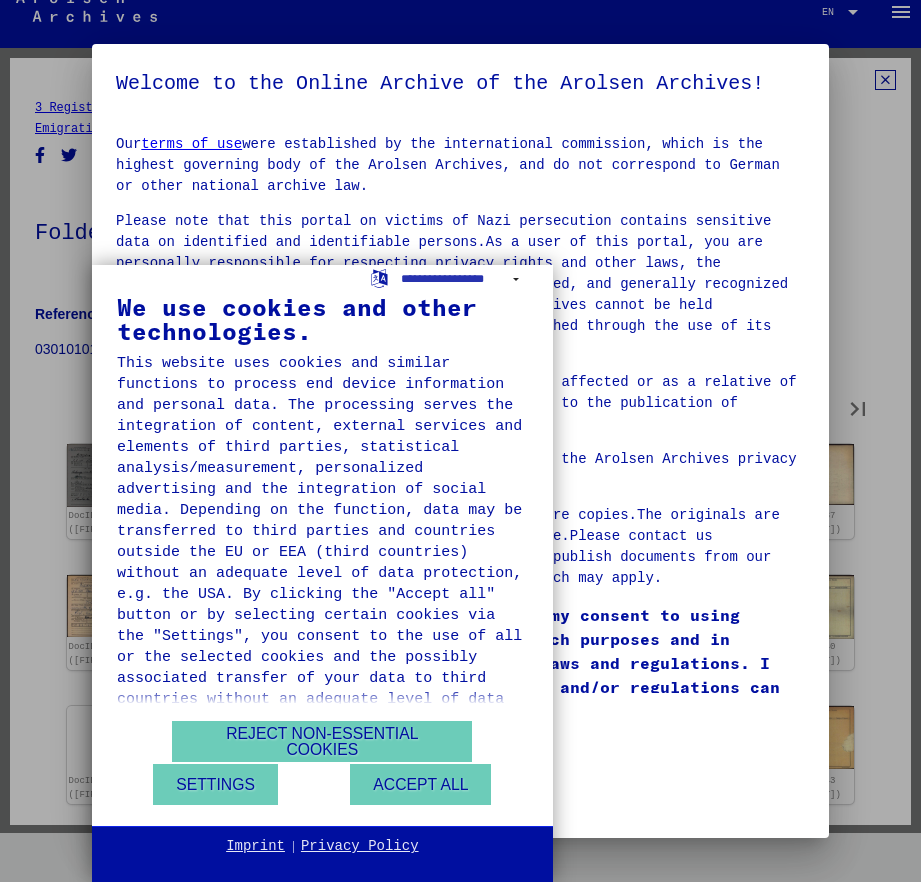 type on "*" 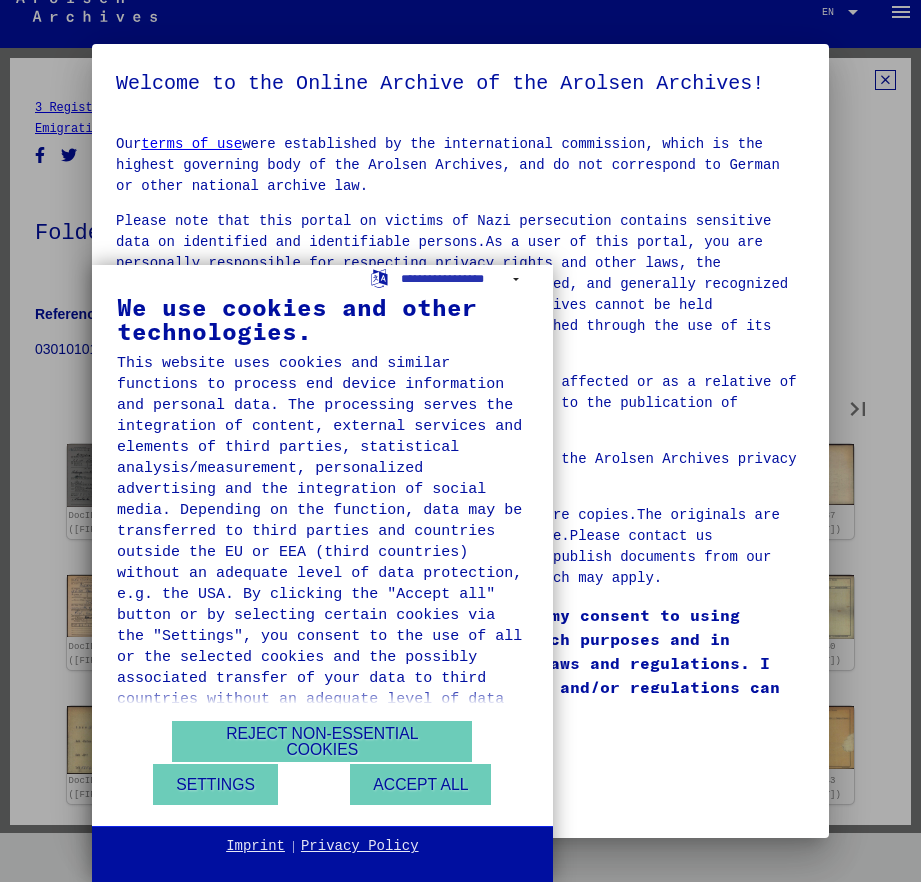 type on "*" 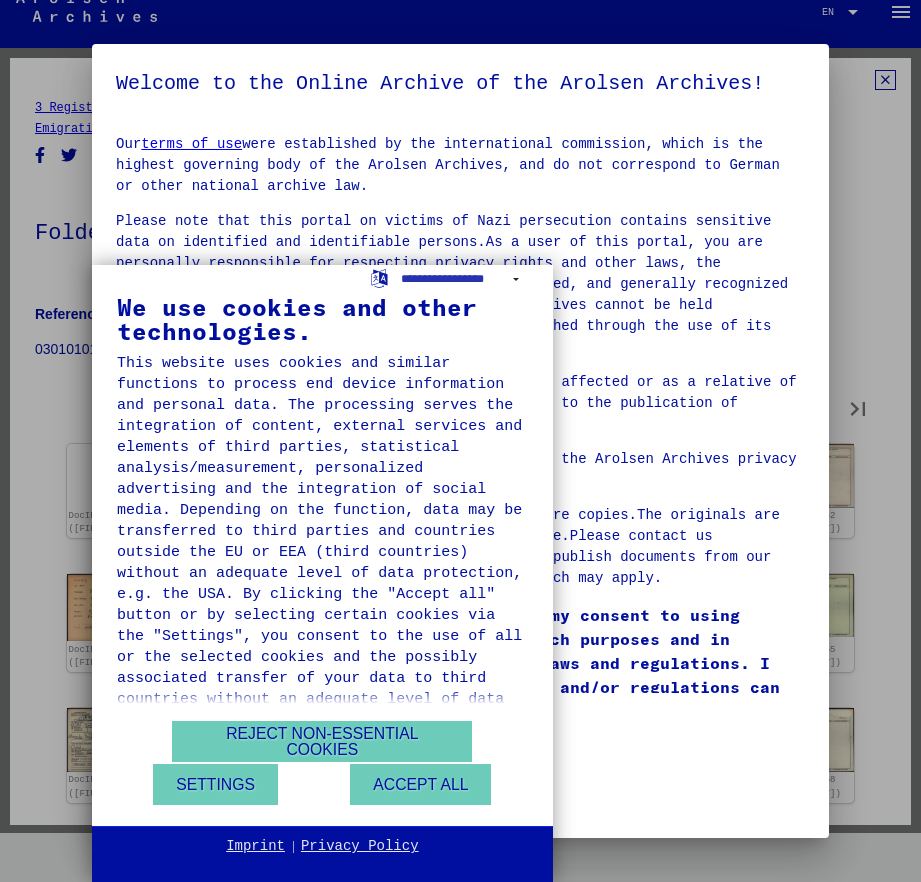 type on "*" 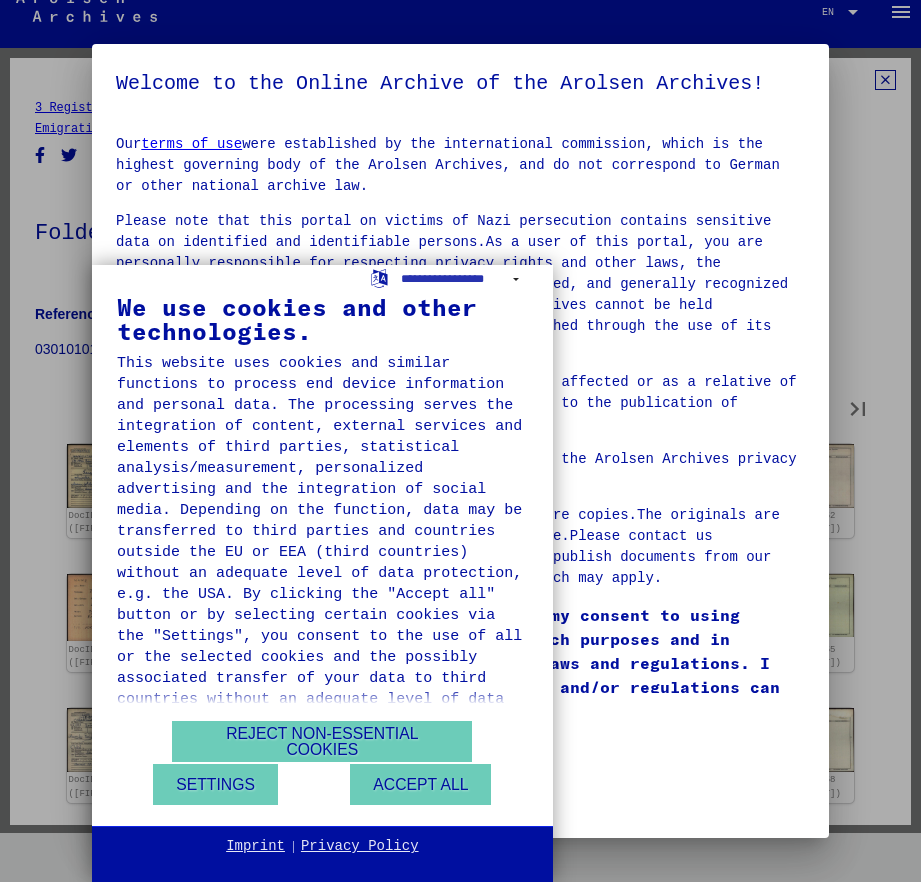 type on "*" 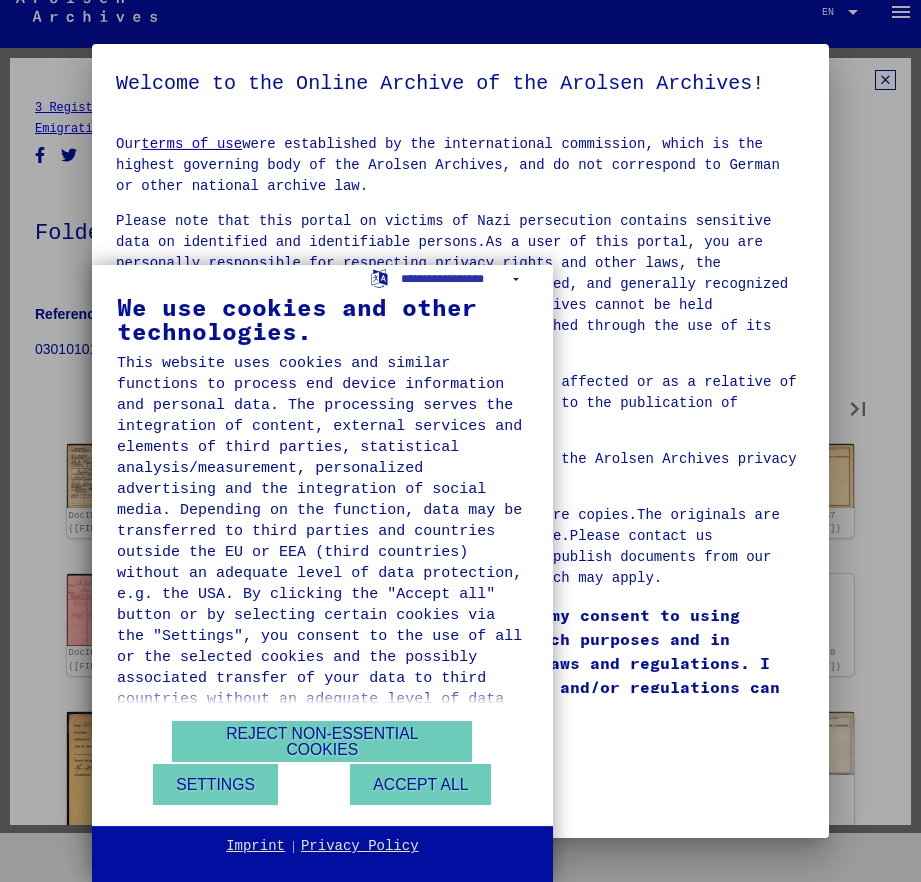 type on "*" 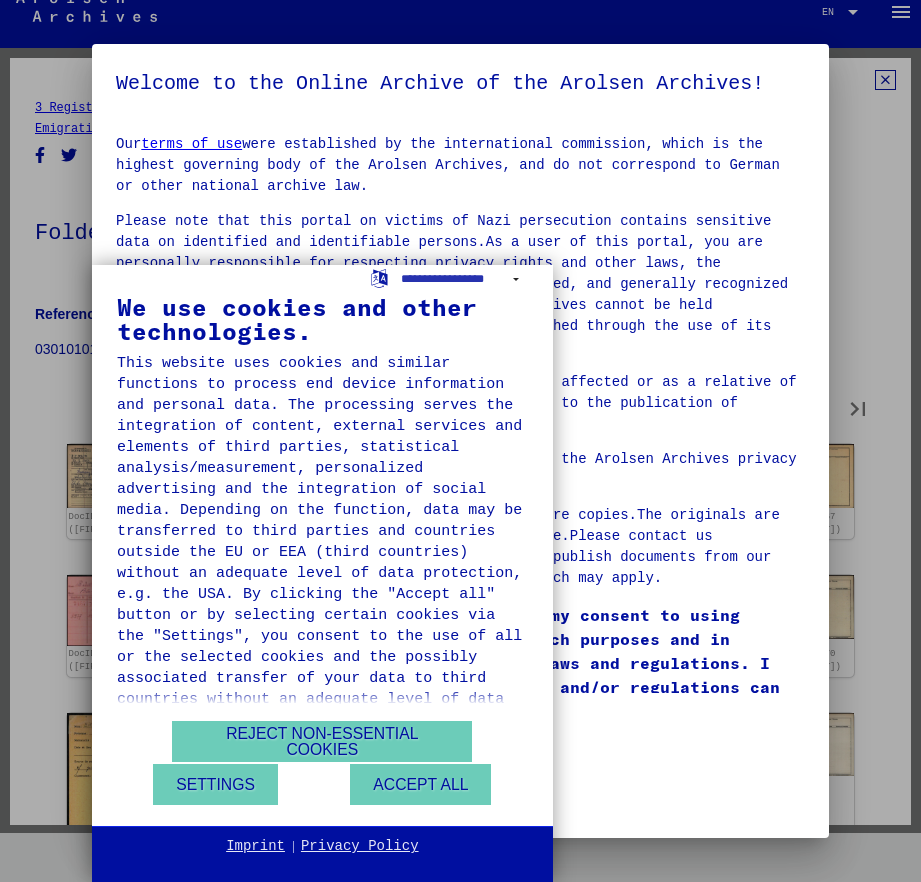 type on "*" 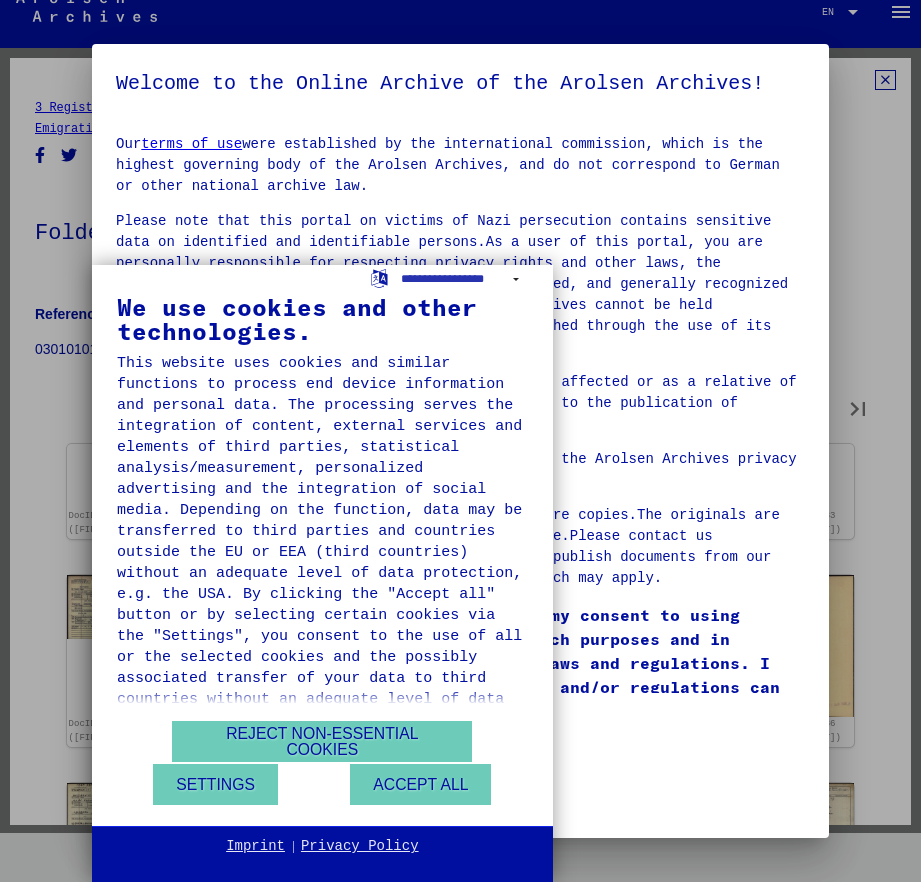 type on "**" 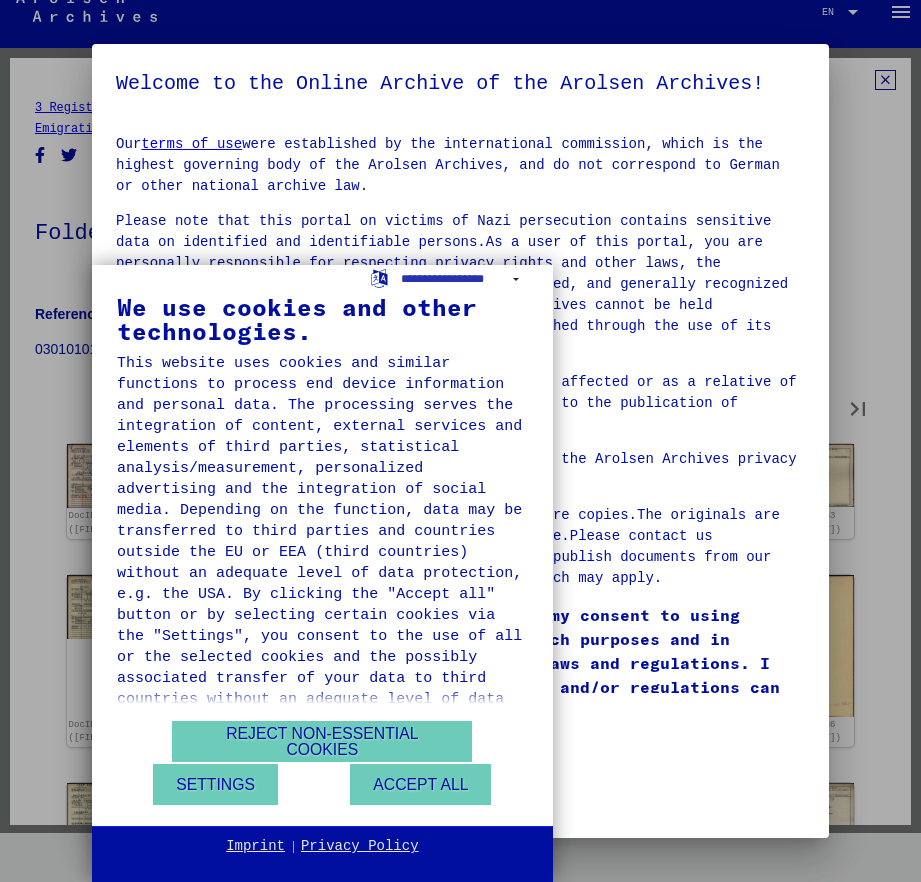 type on "**" 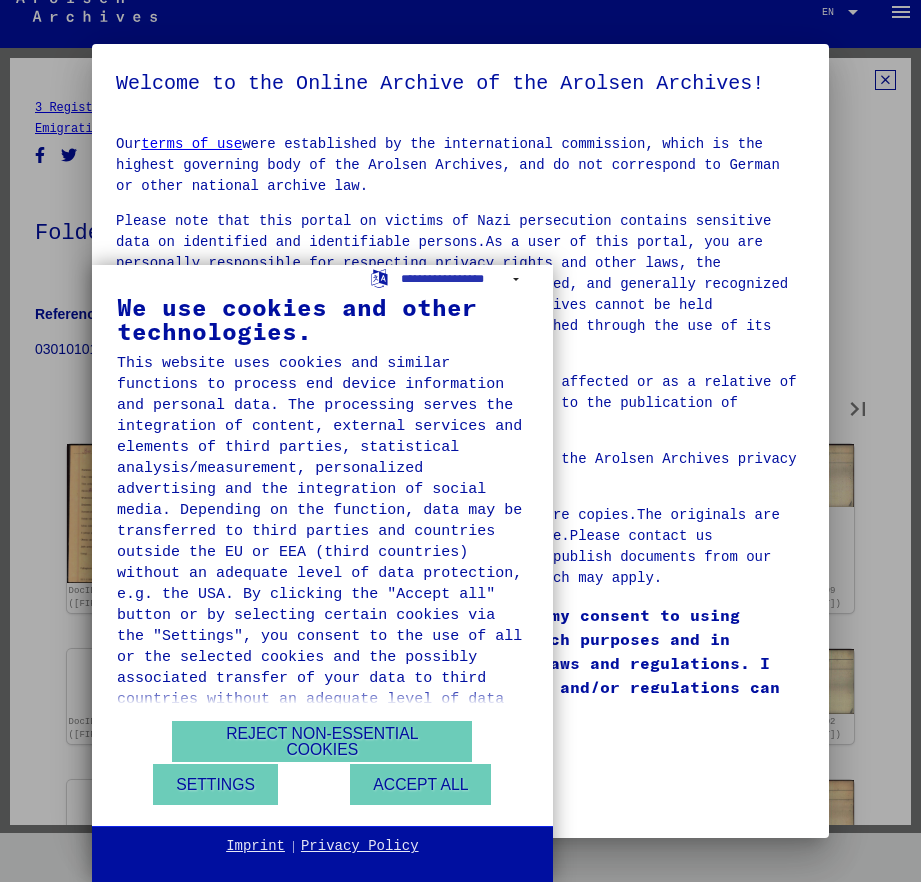 type on "**" 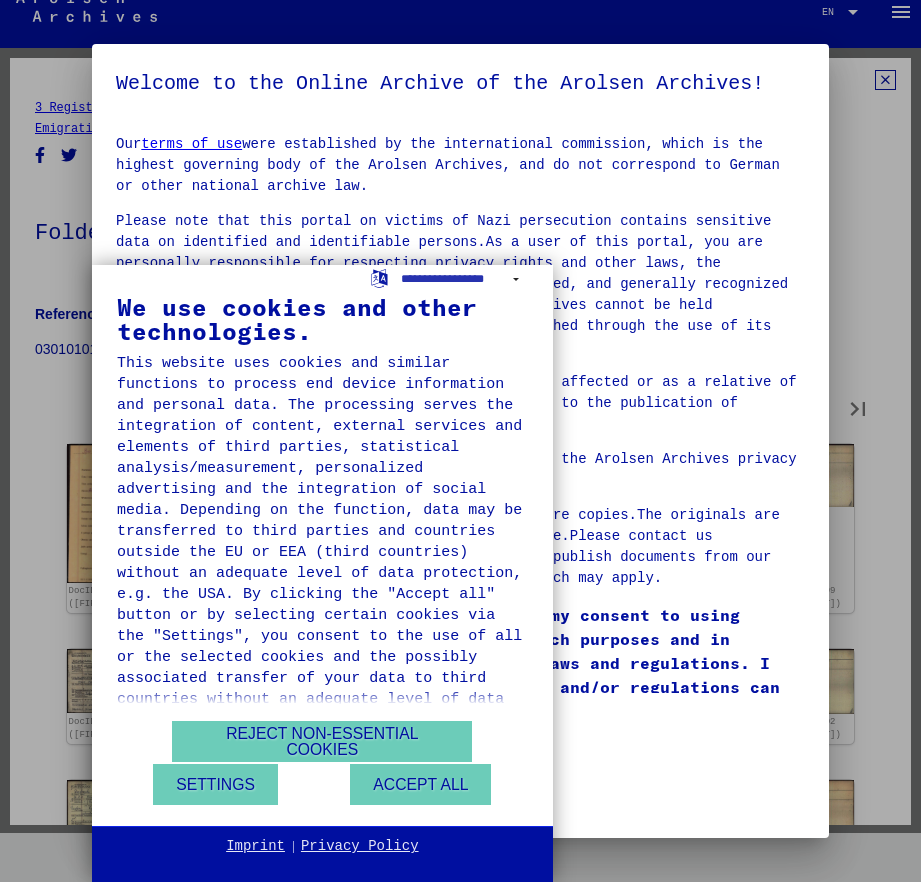 type on "**" 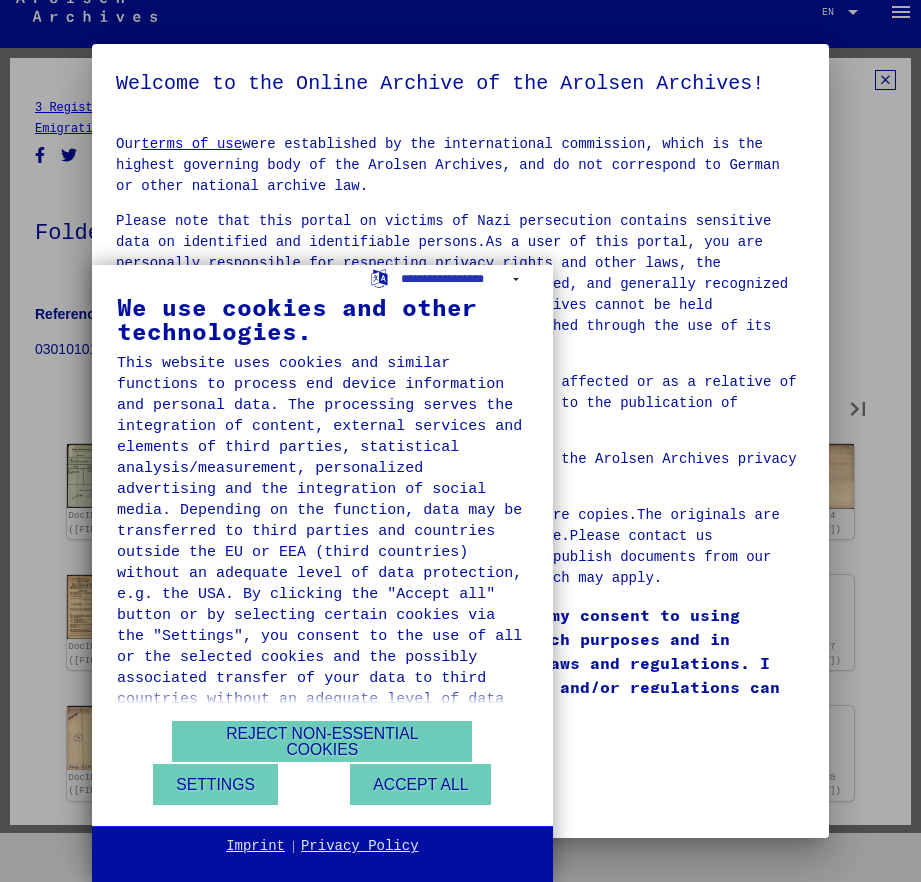 type on "**" 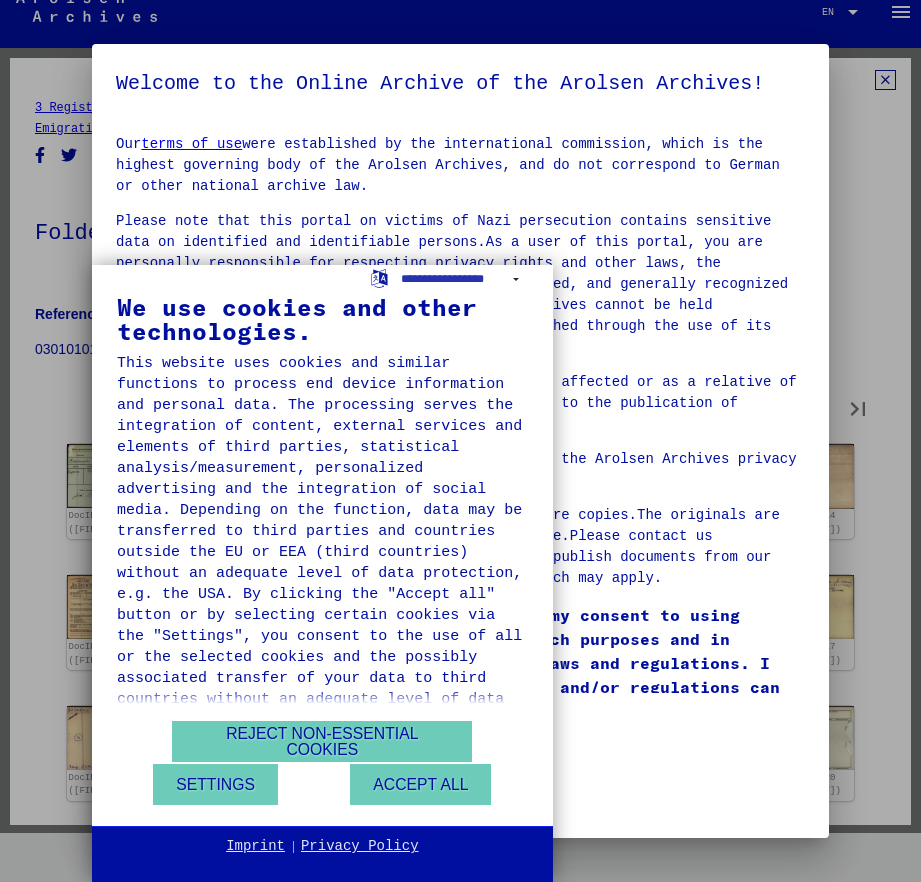 type on "**" 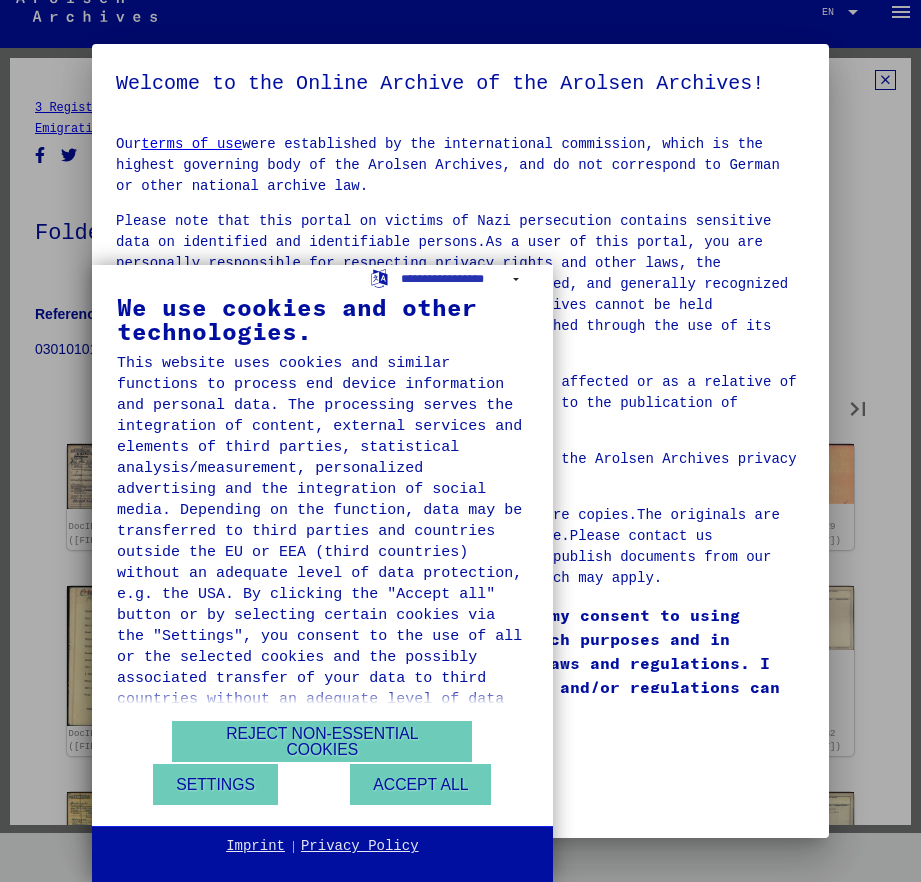 type on "**" 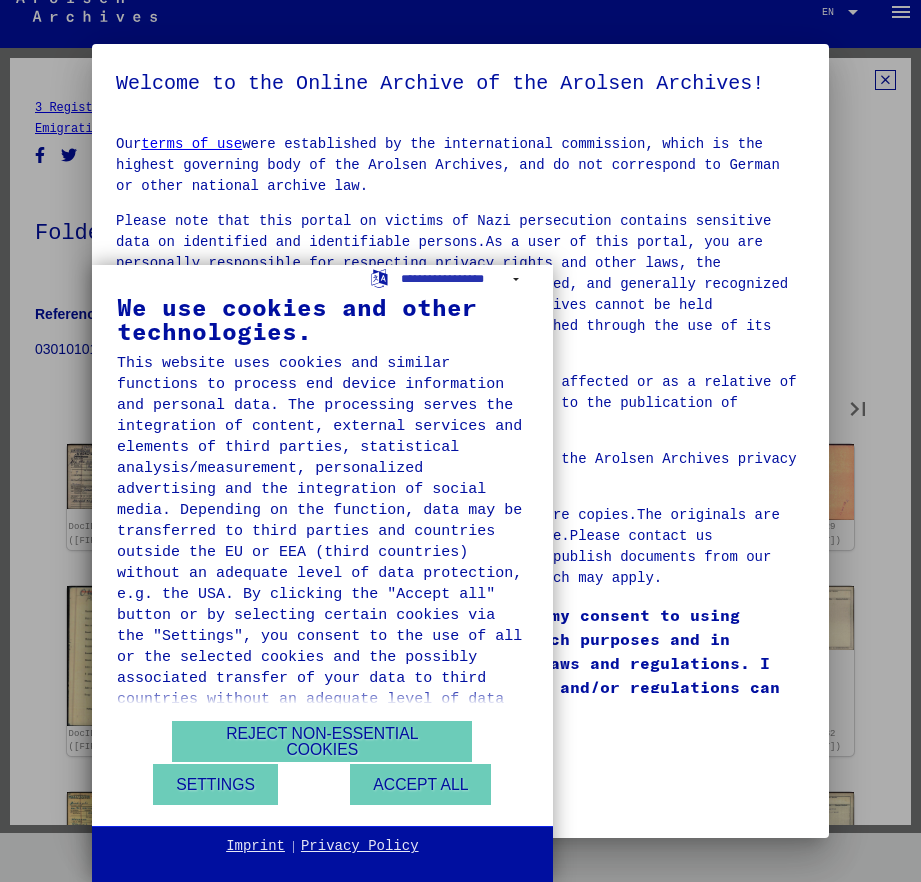 type on "**" 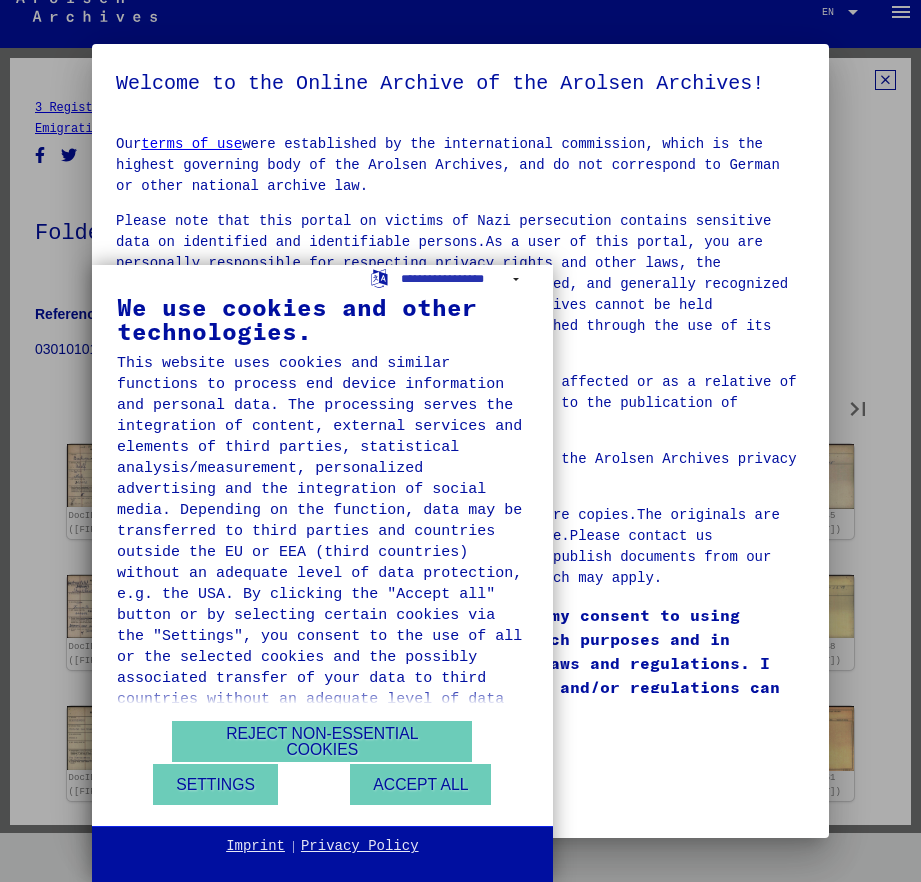 type on "**" 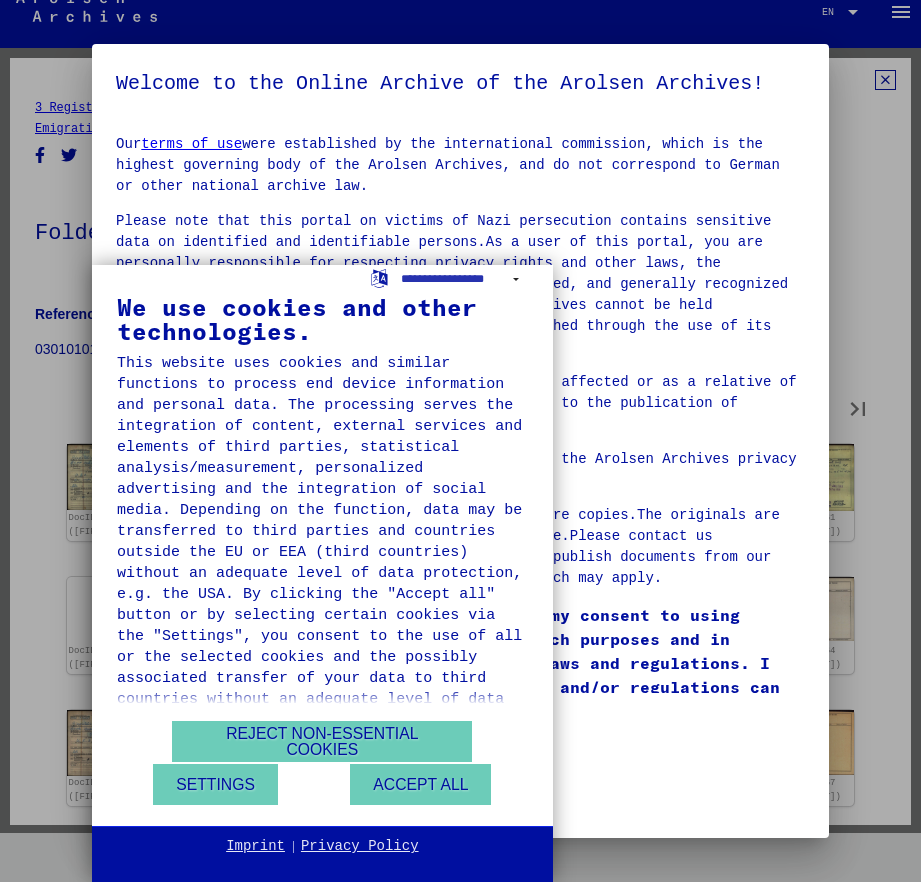 type on "**" 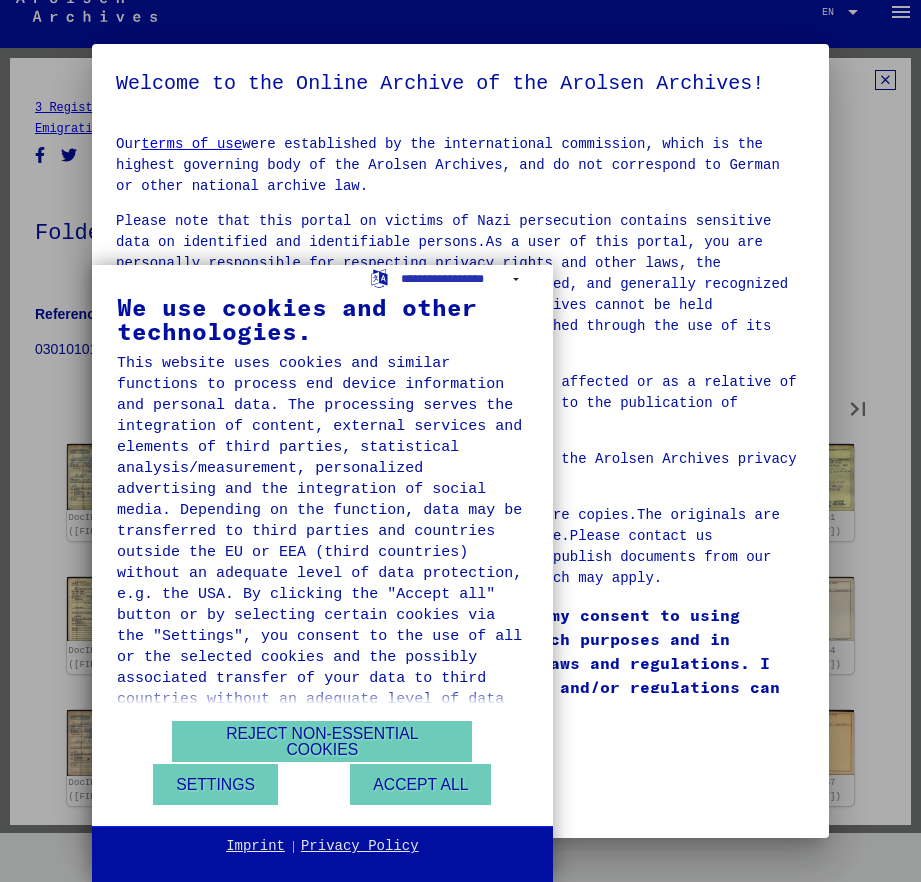 type on "**" 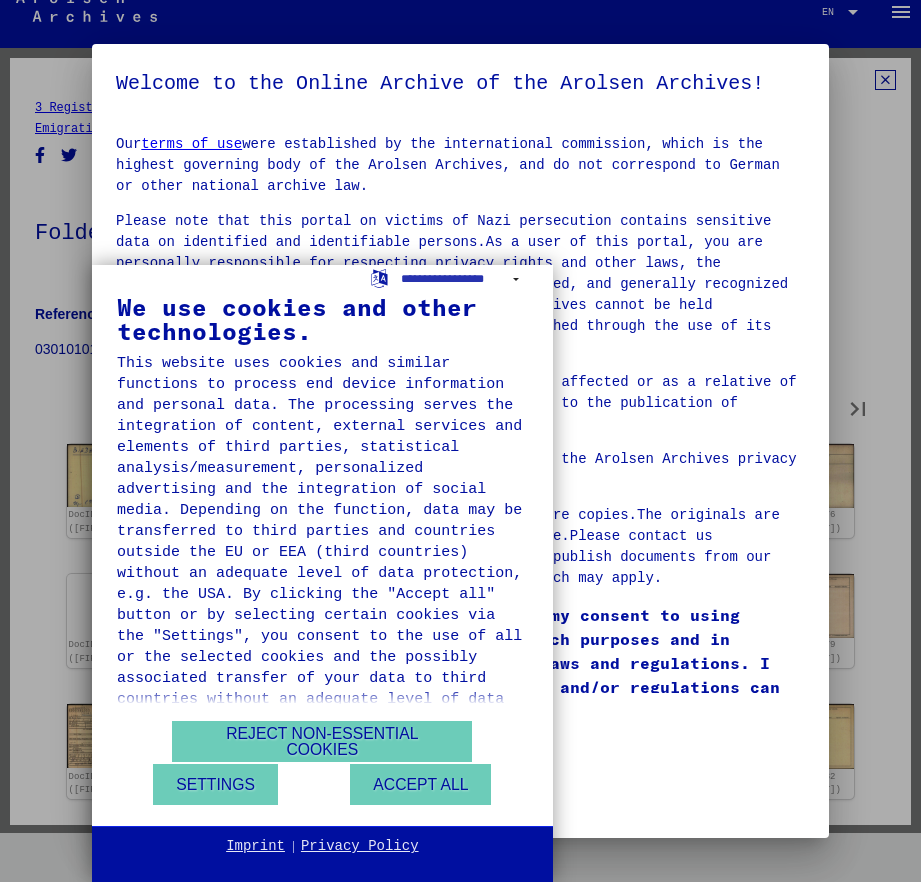 type on "**" 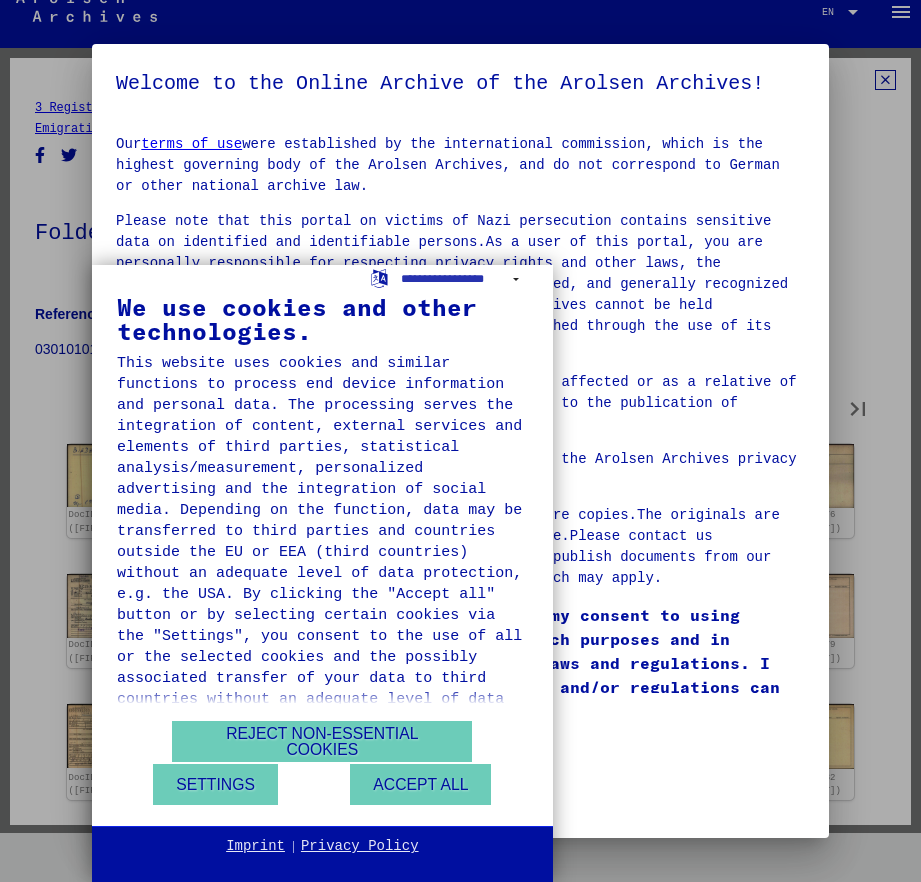 type on "**" 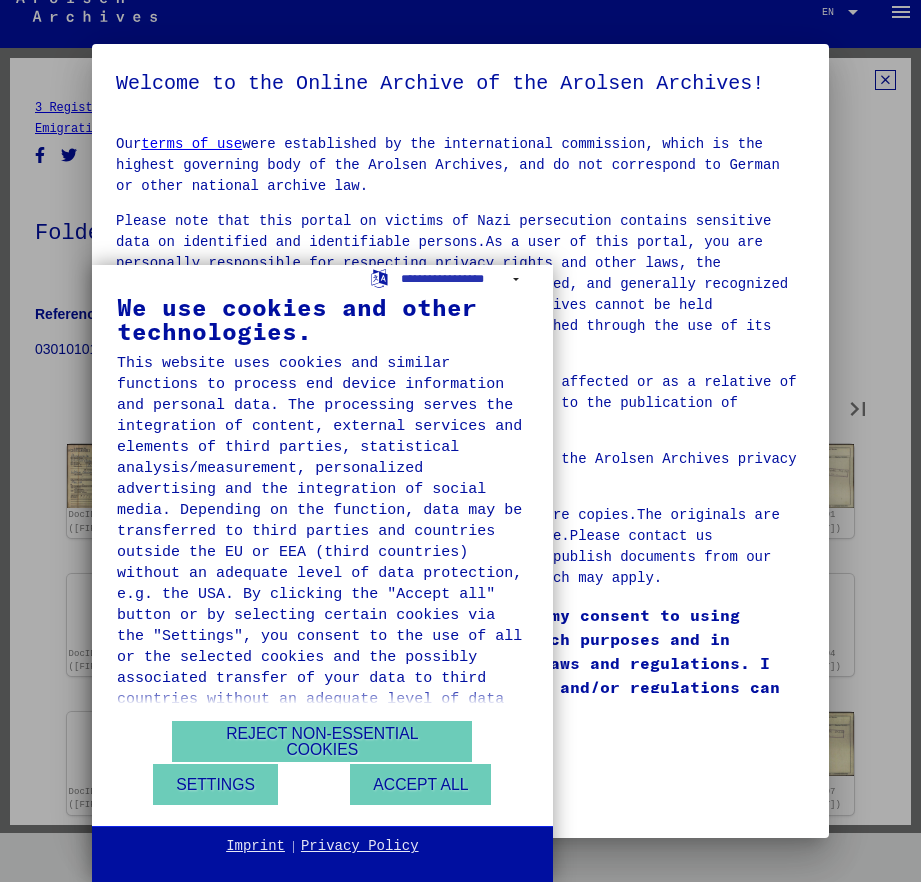 type on "**" 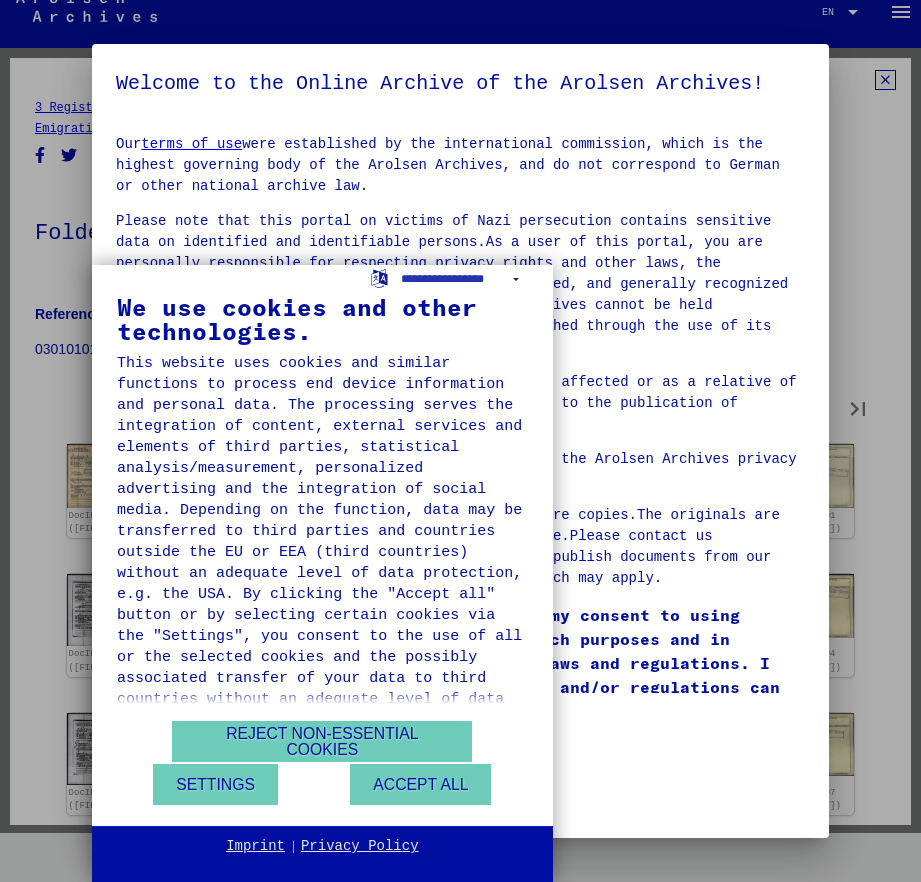 type on "**" 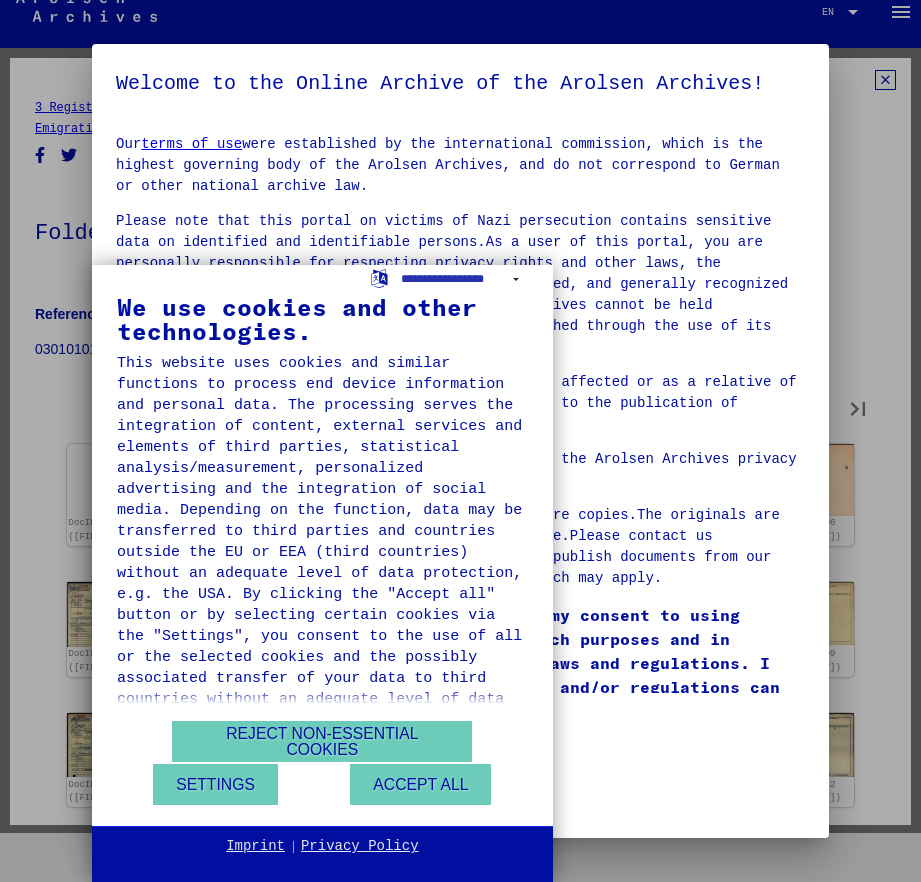 type on "**" 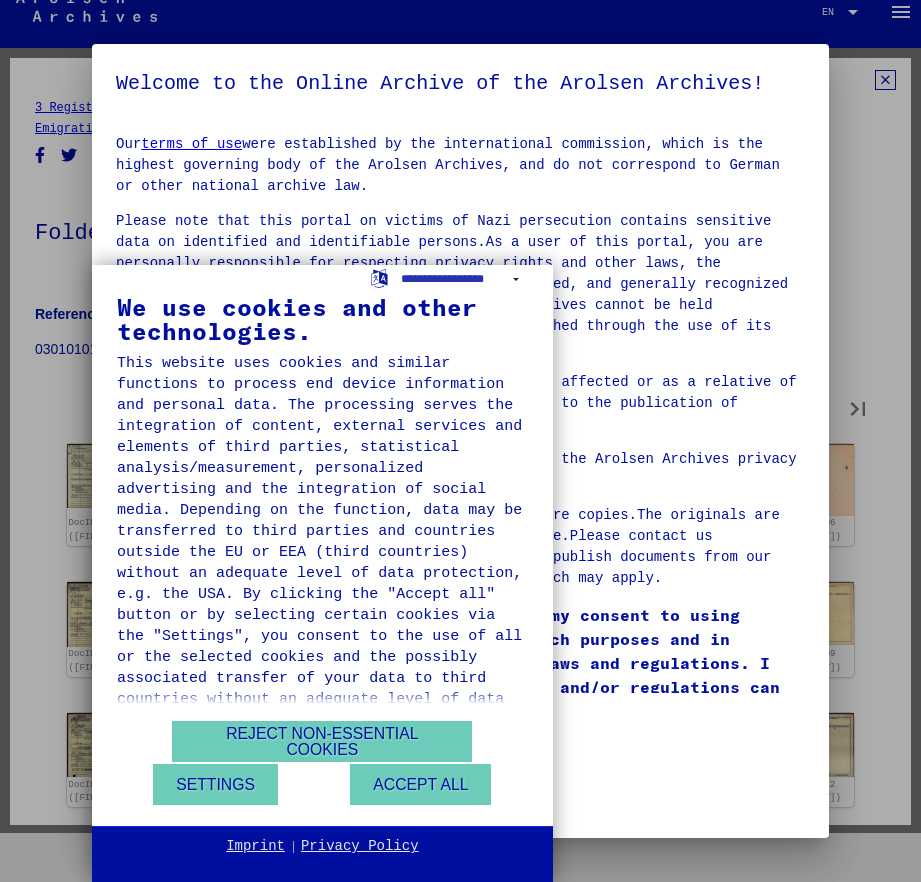 type on "**" 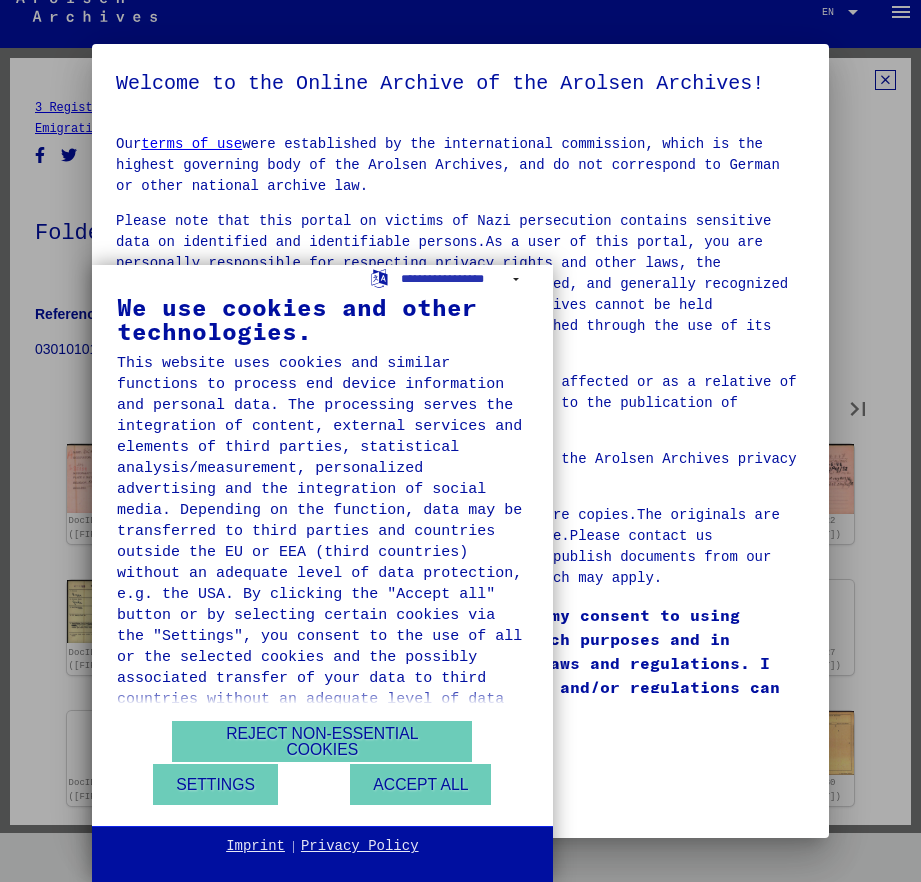 type on "**" 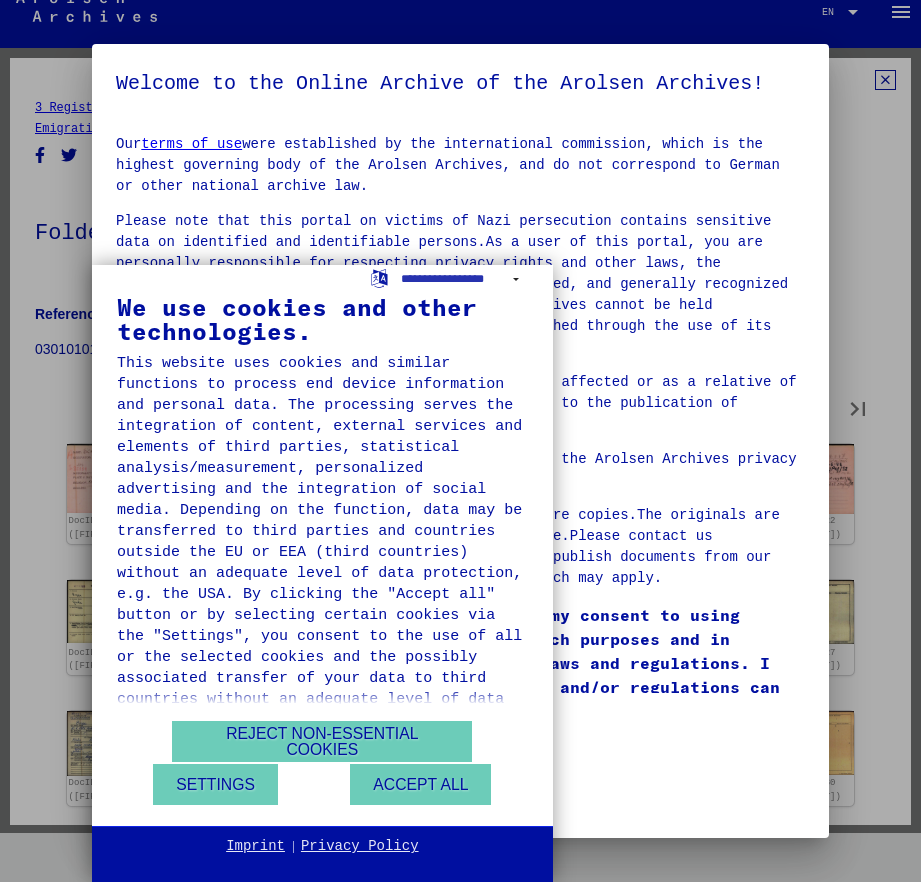 type on "**" 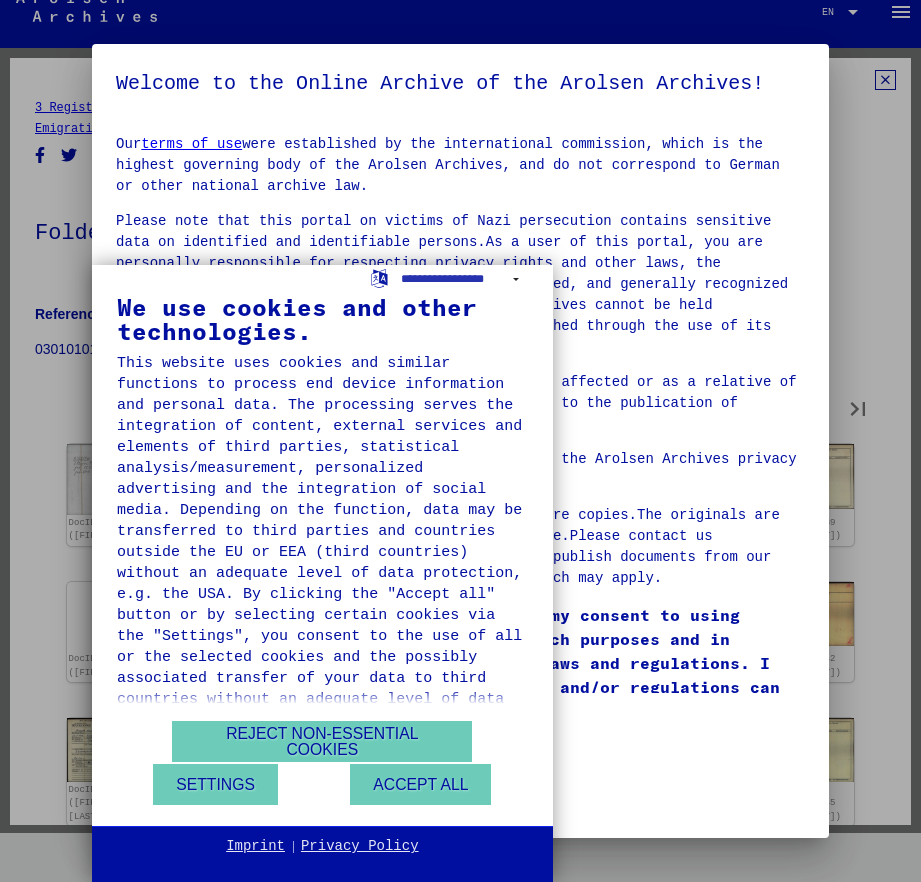 type on "**" 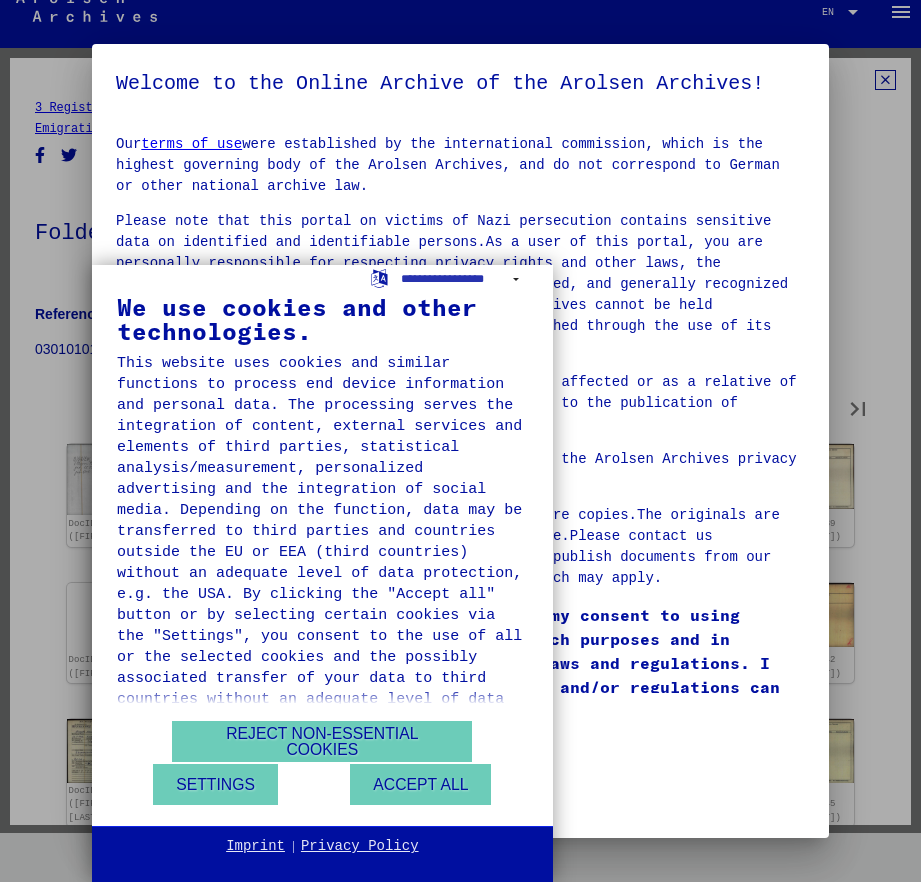 type on "**" 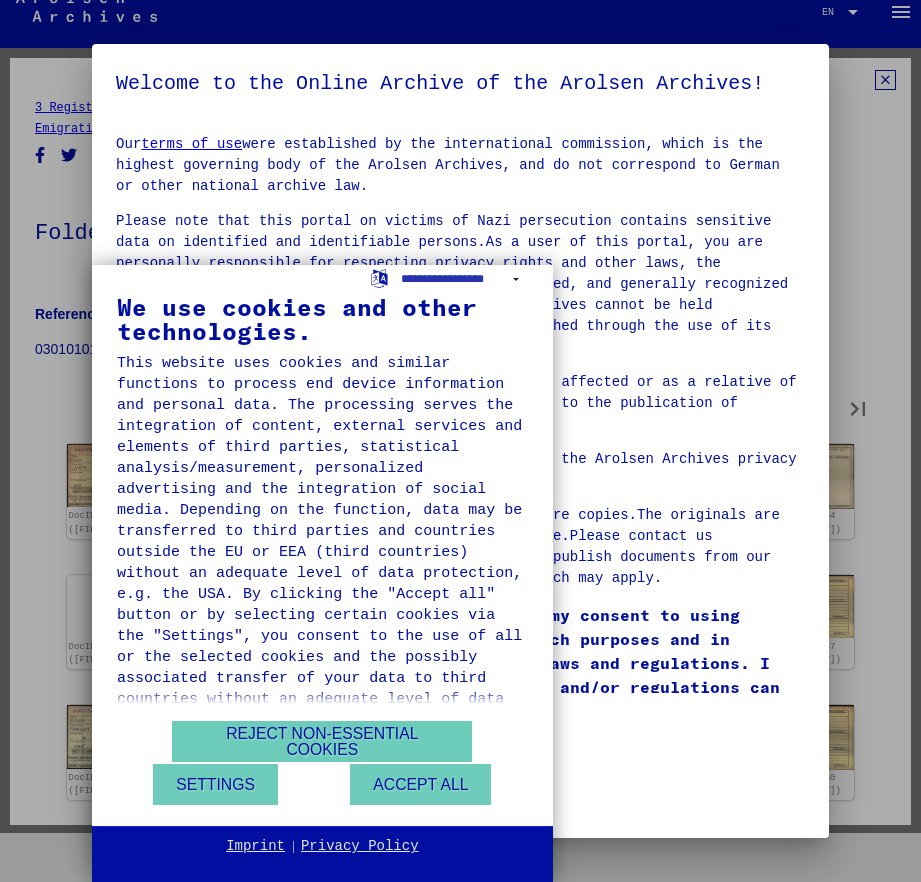 type on "**" 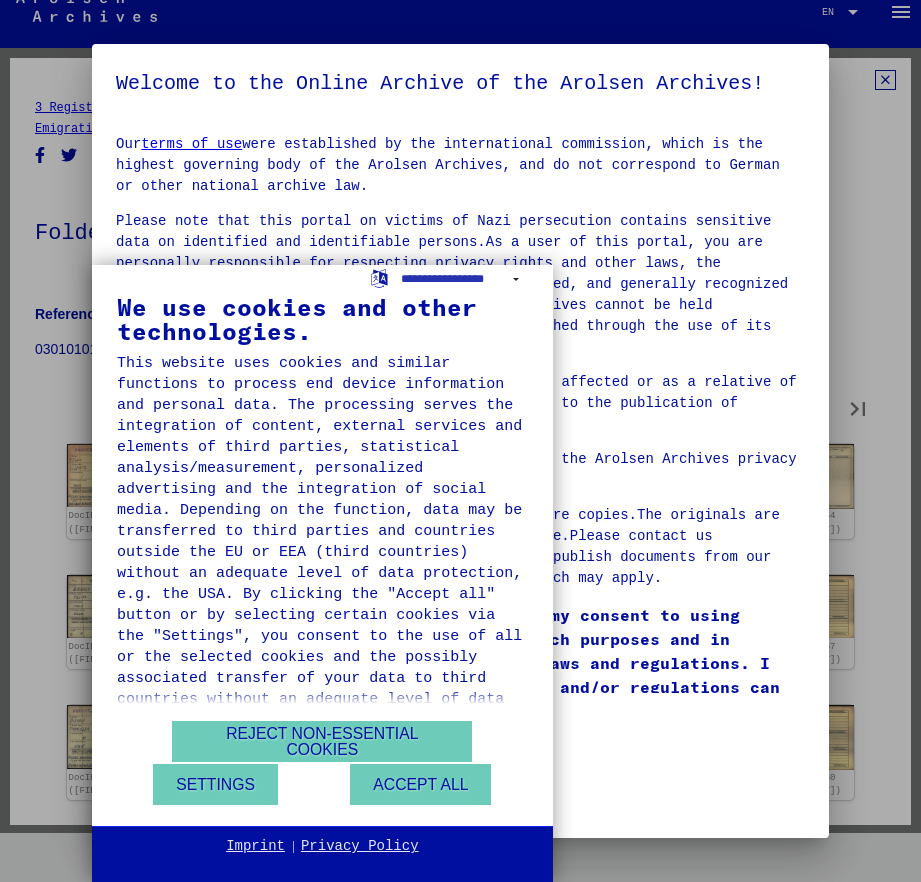 type on "**" 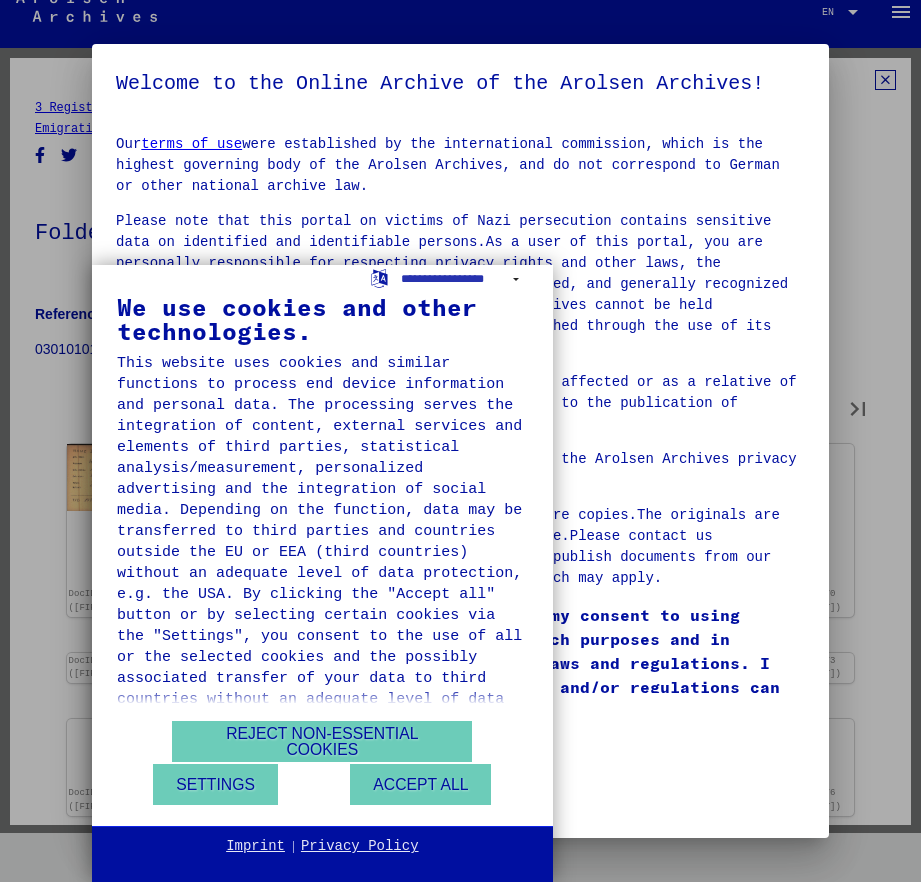 type on "**" 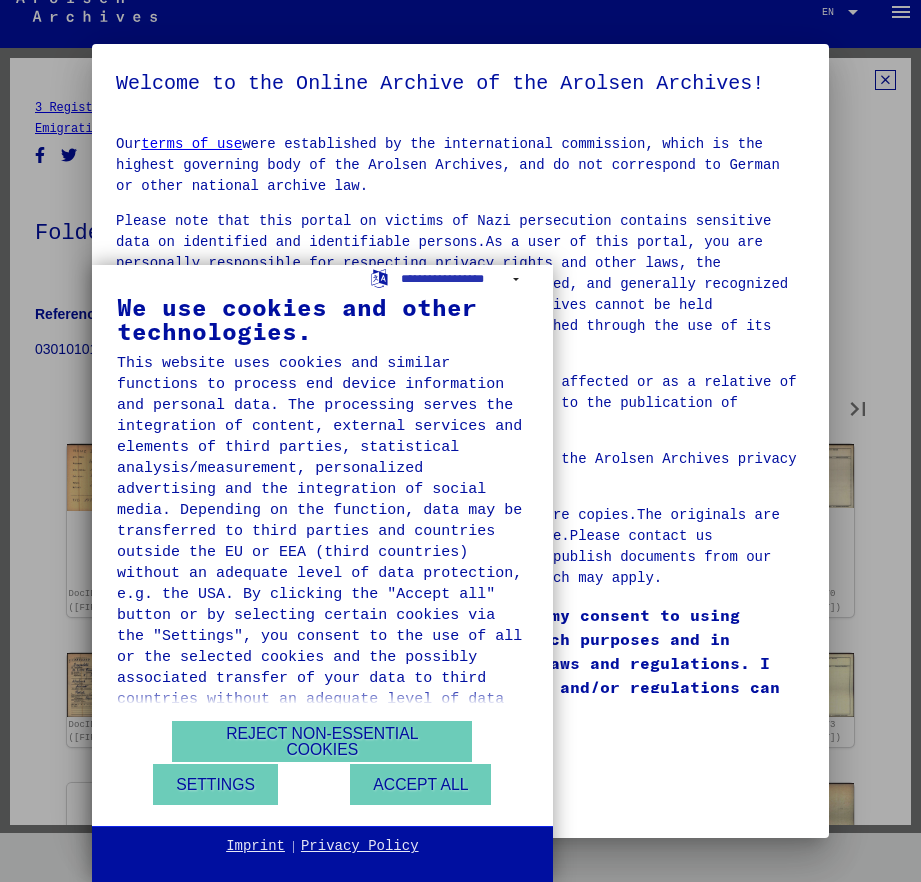 type on "**" 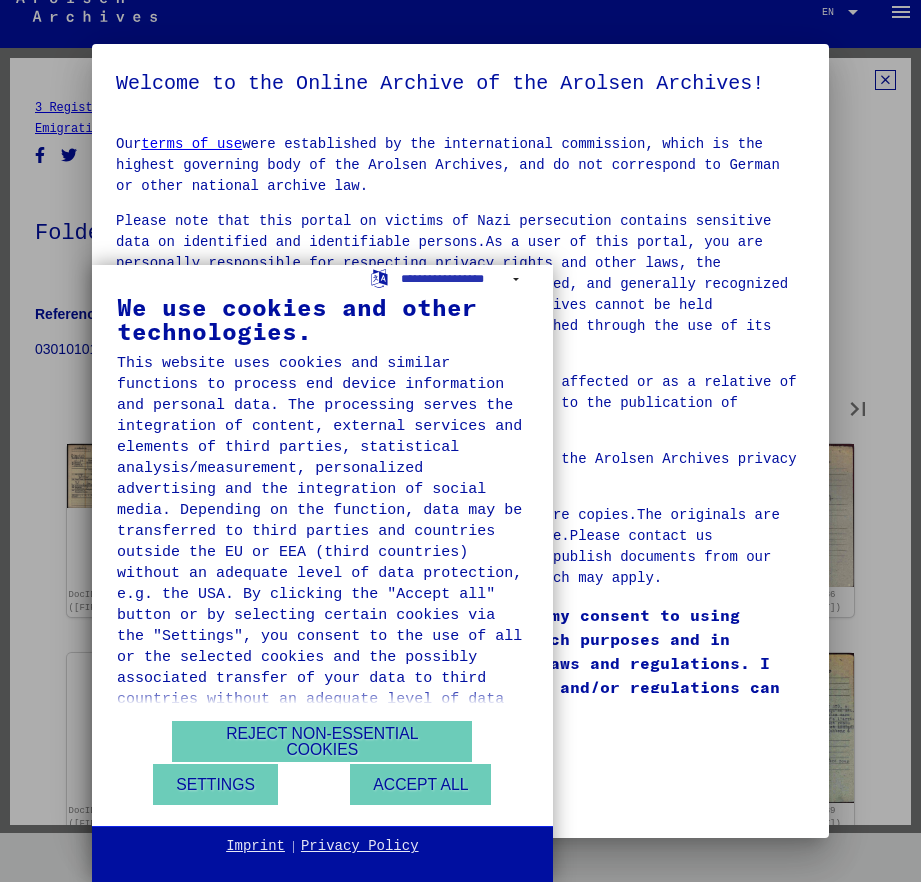 type on "**" 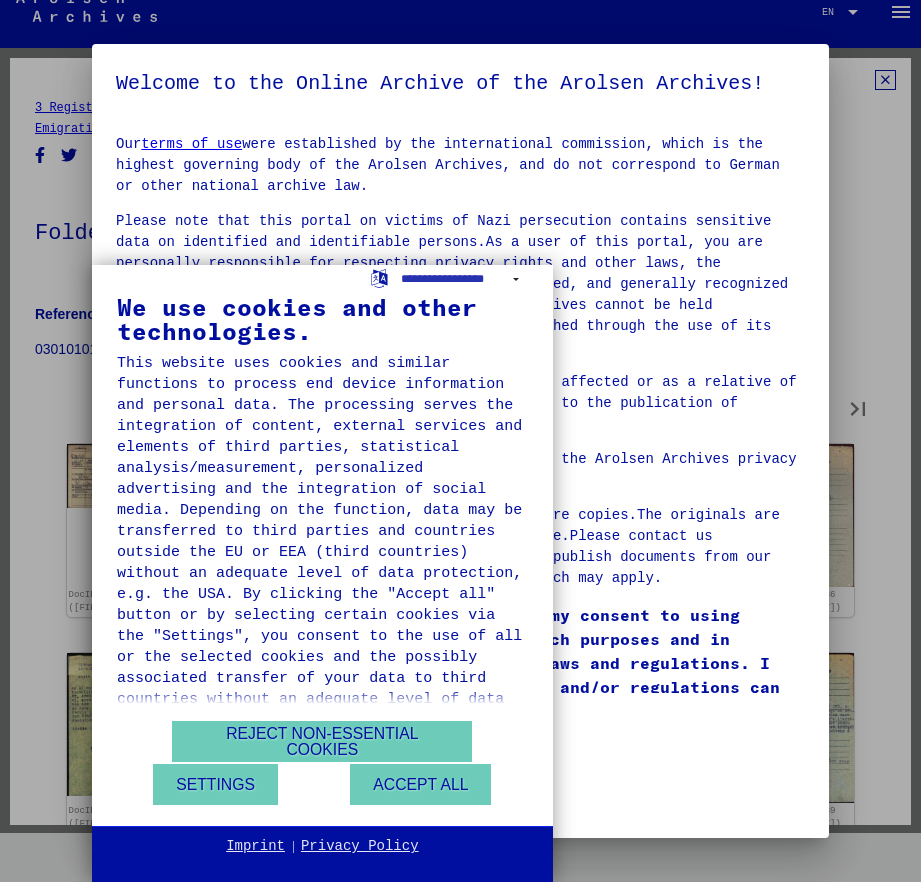 type on "**" 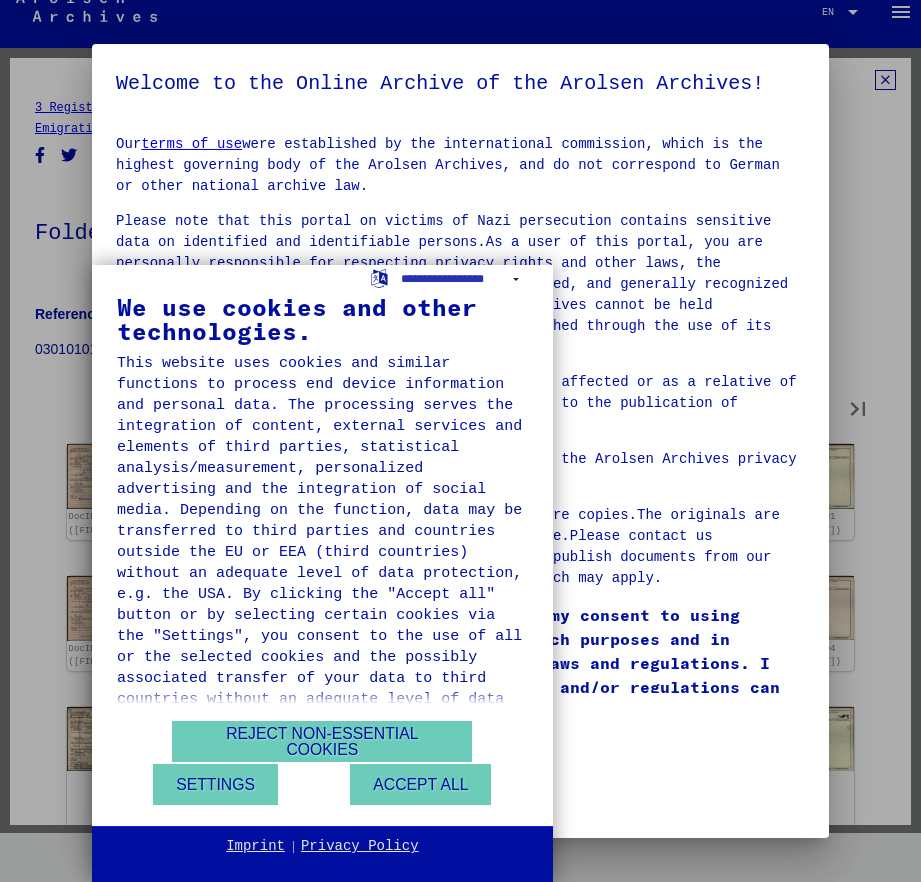 type on "**" 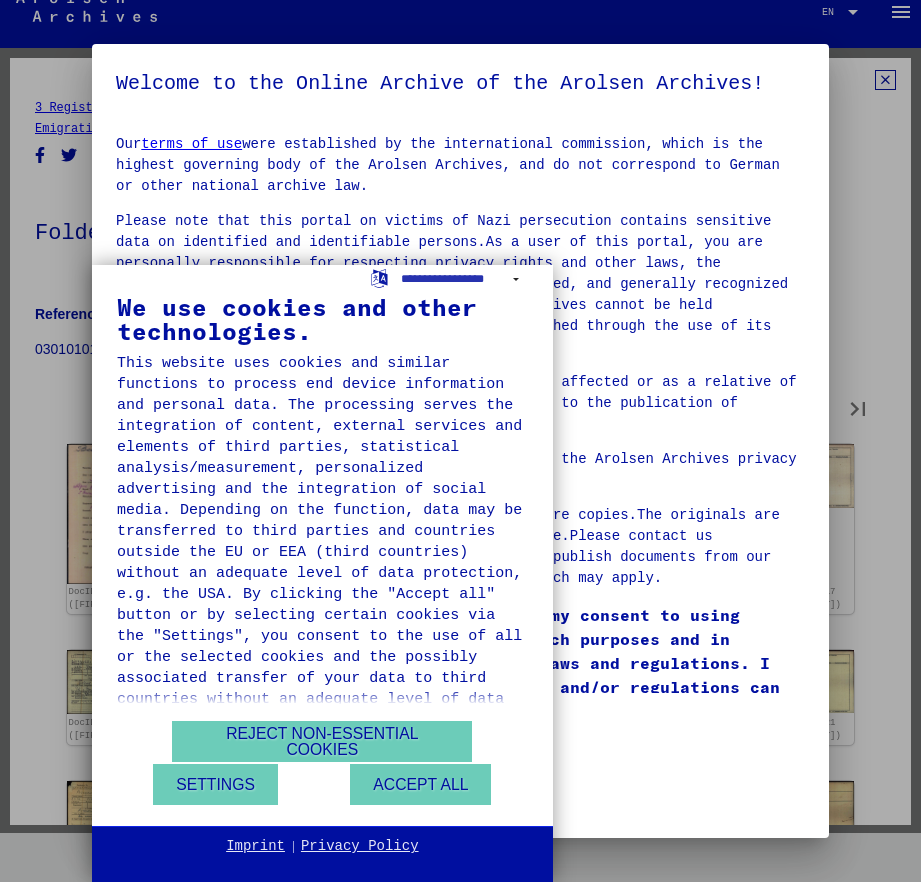 type on "**" 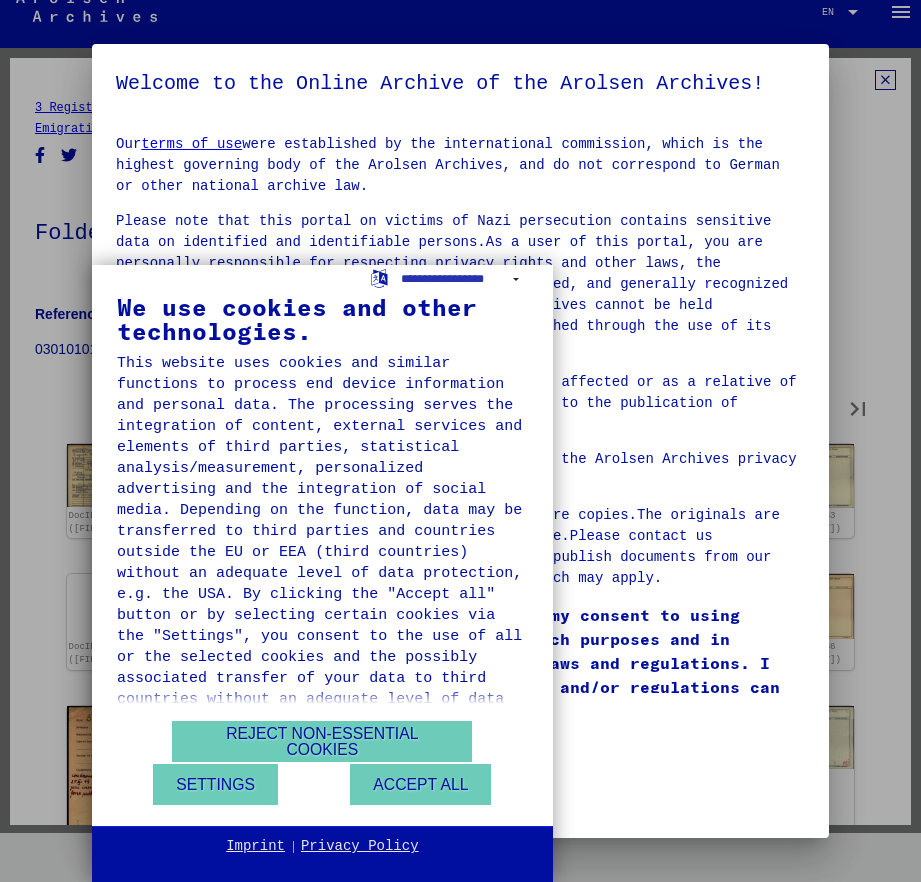 type on "**" 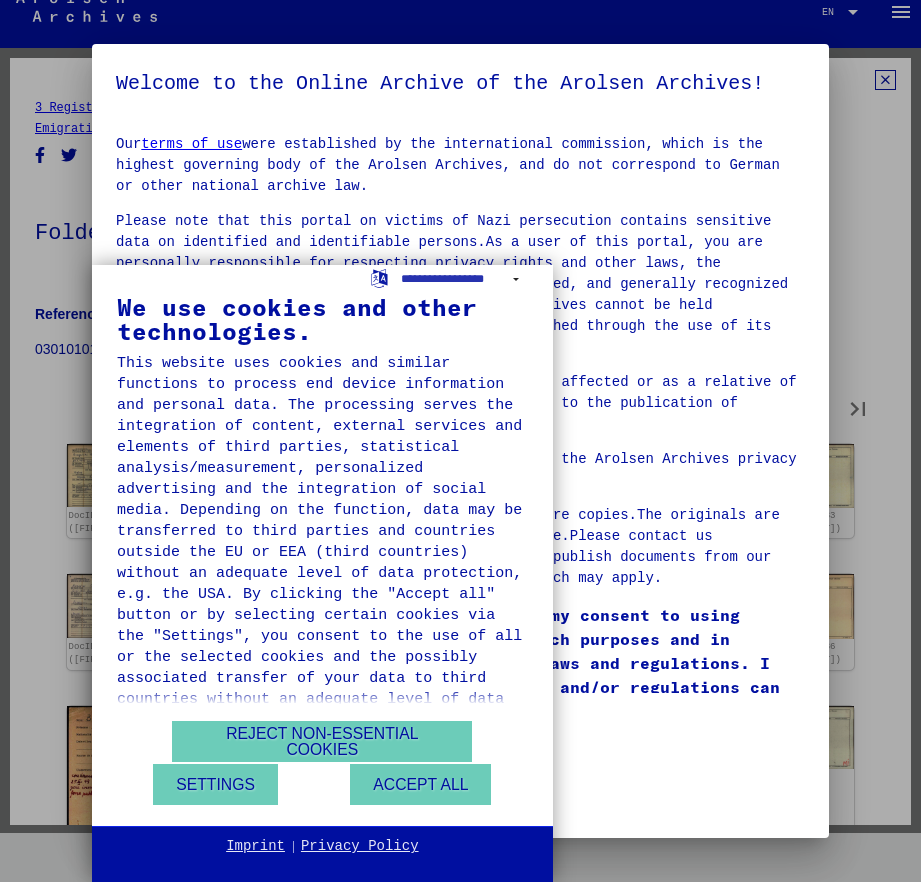 type on "**" 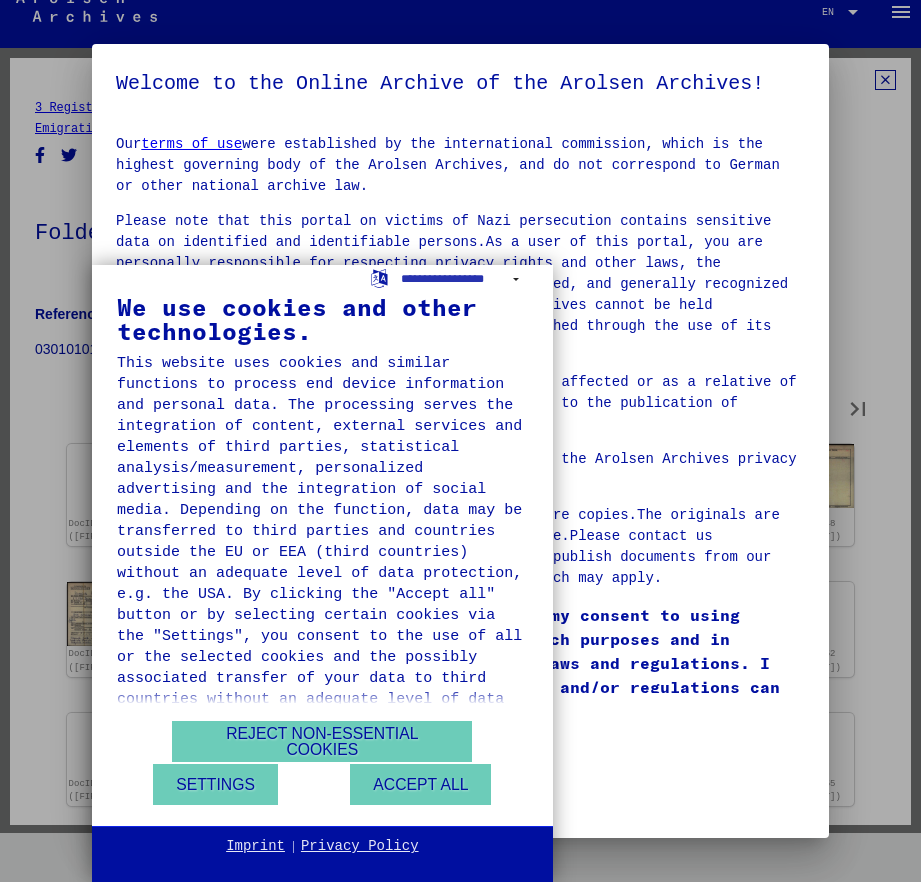 type on "**" 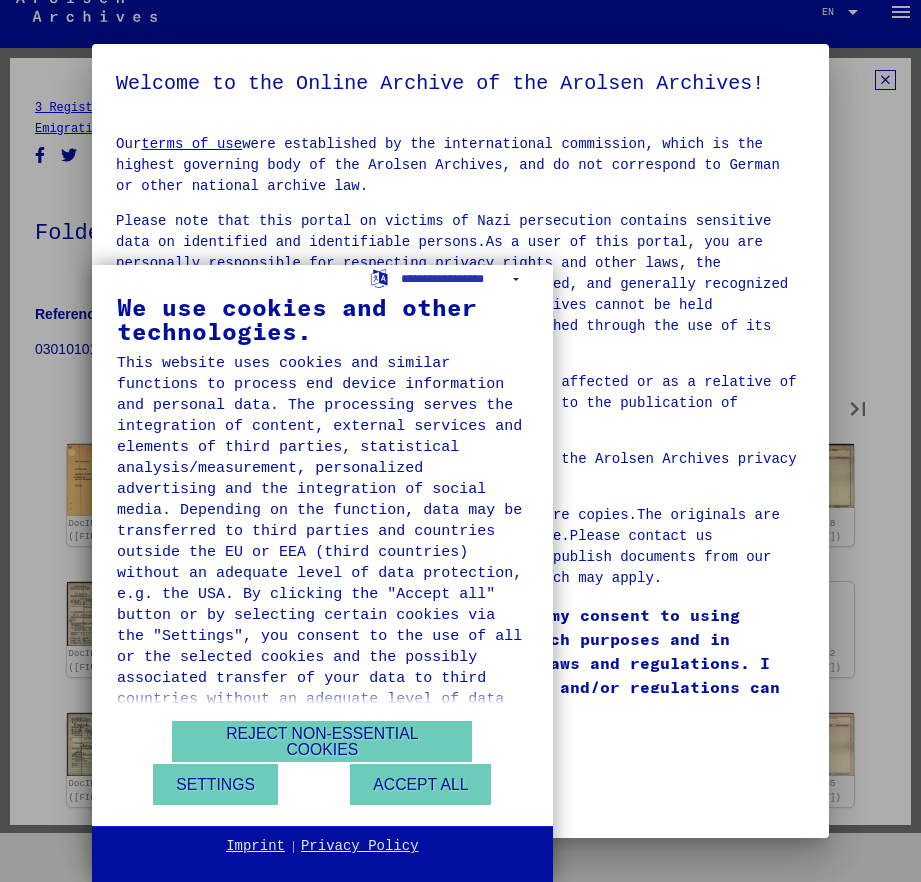type on "**" 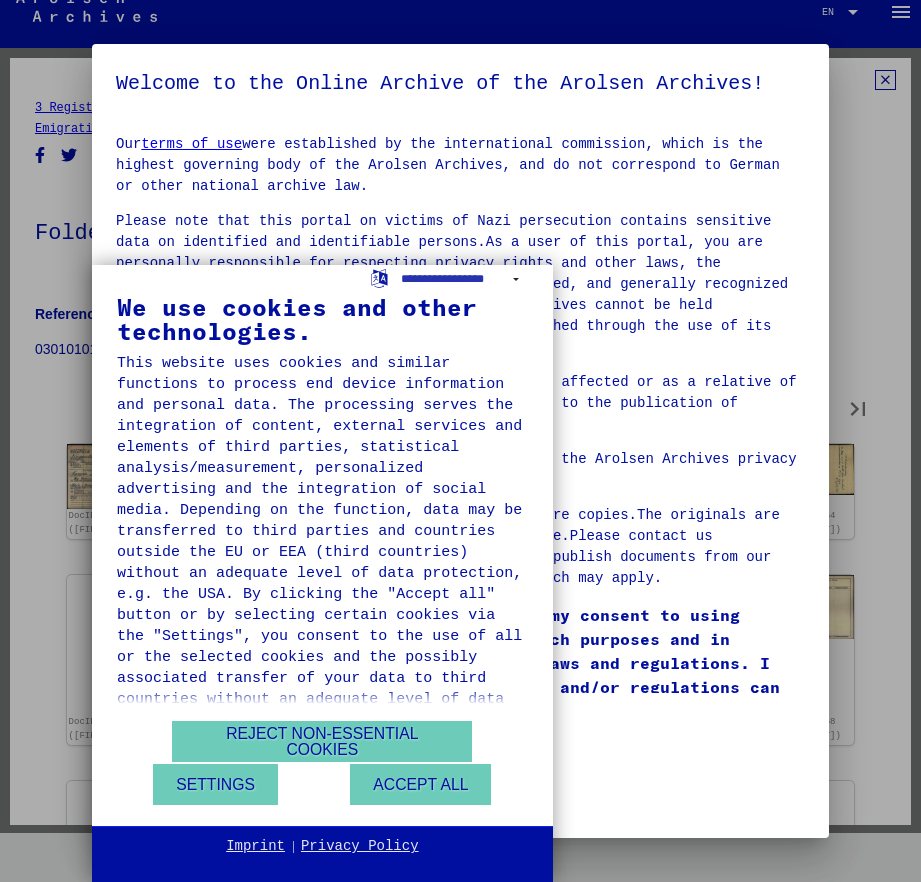 type on "**" 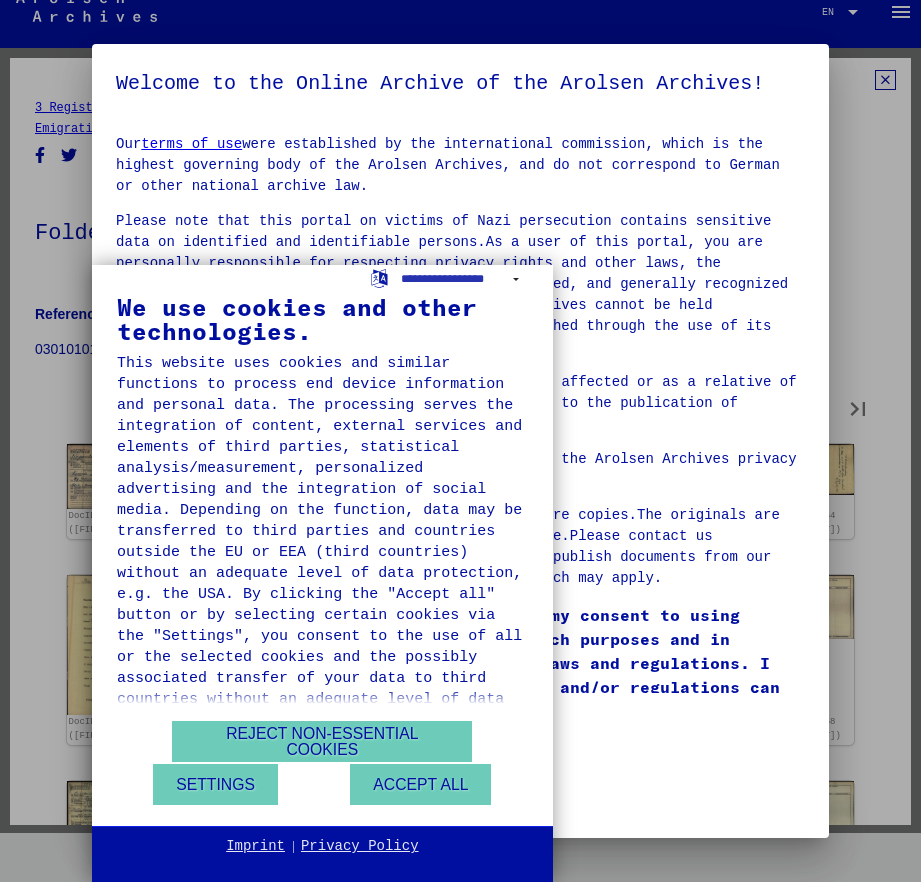 type on "**" 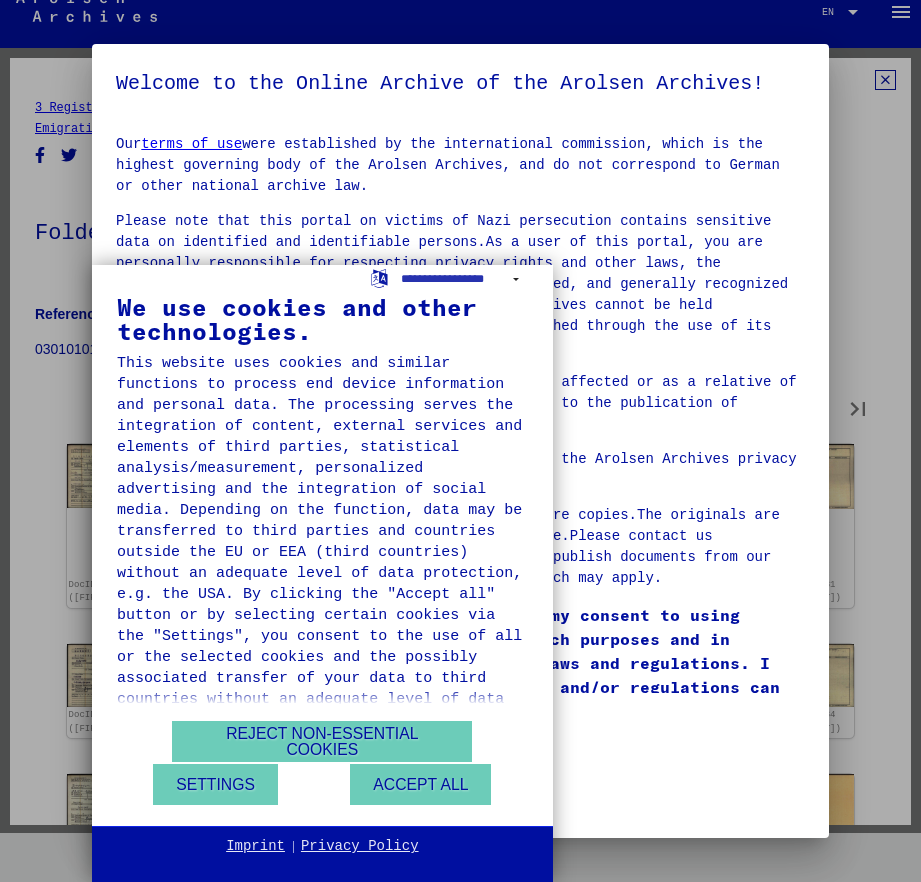 type on "**" 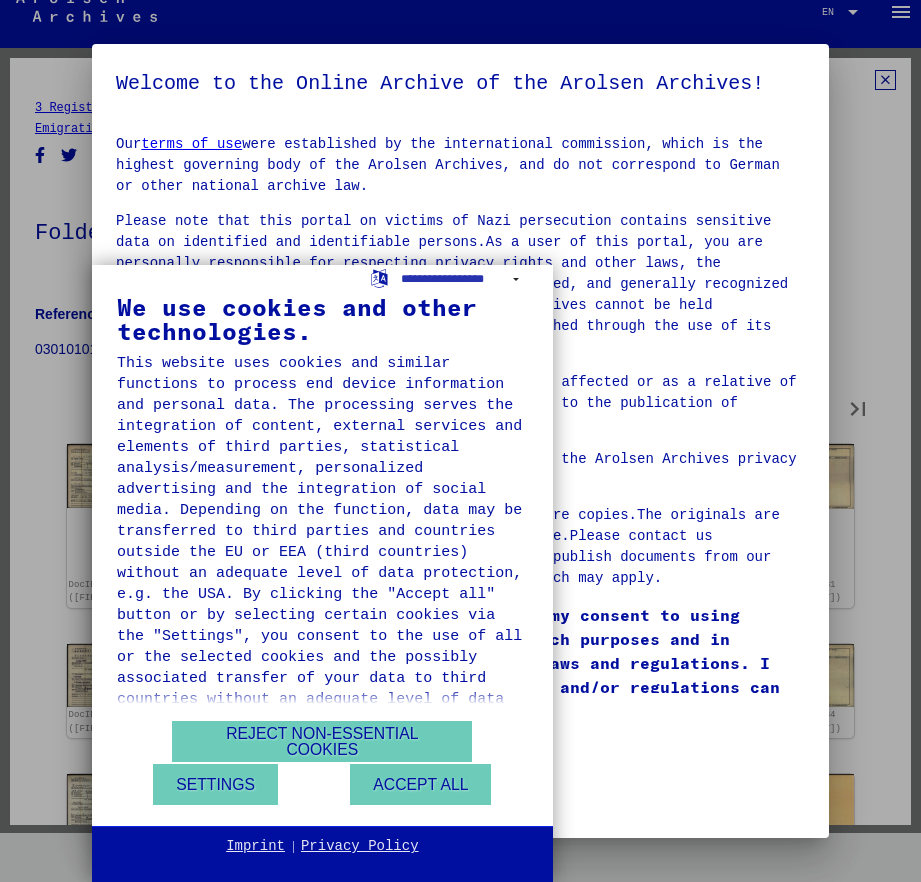 type on "**" 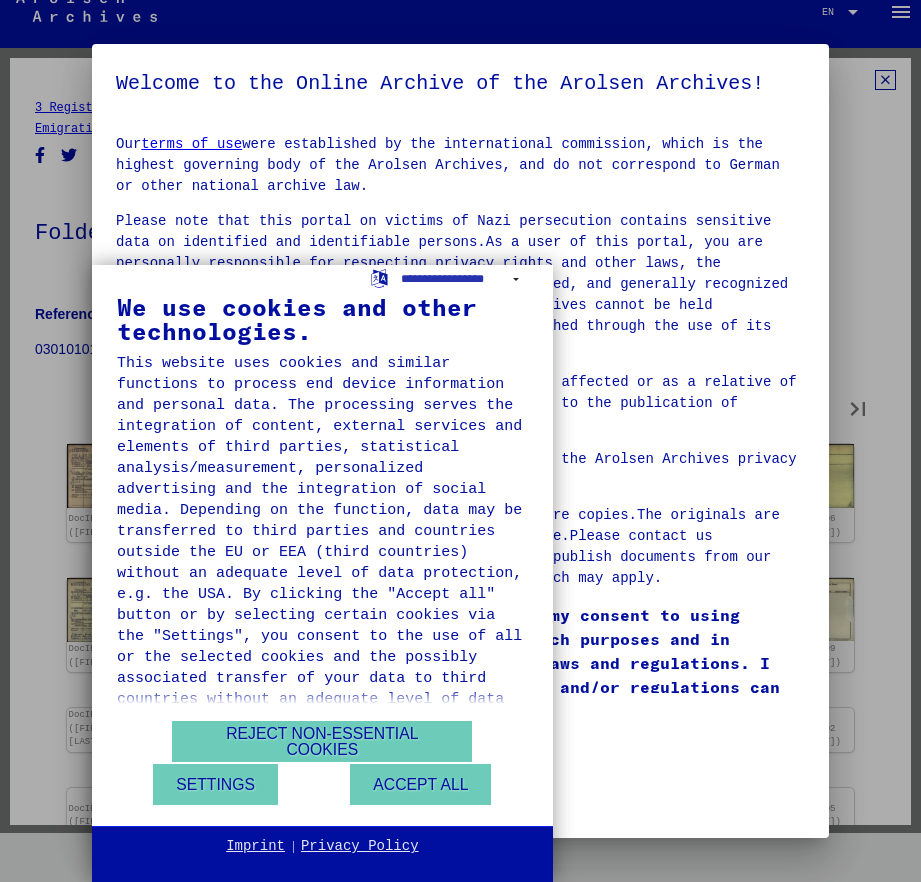 type on "**" 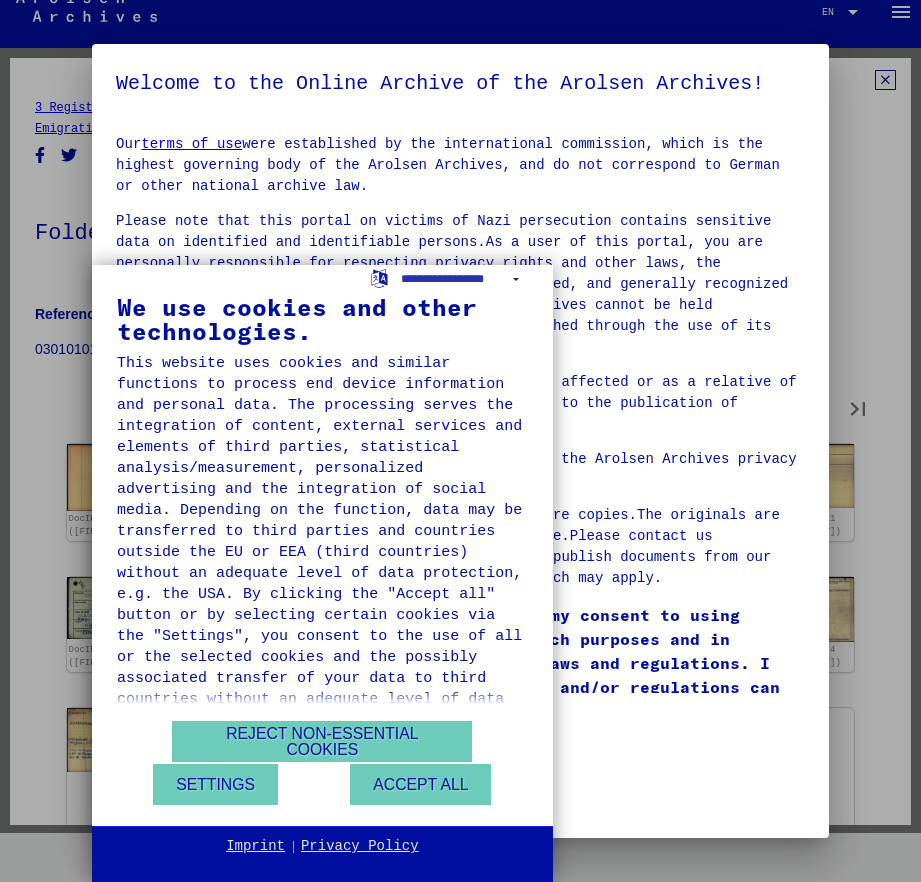 type on "**" 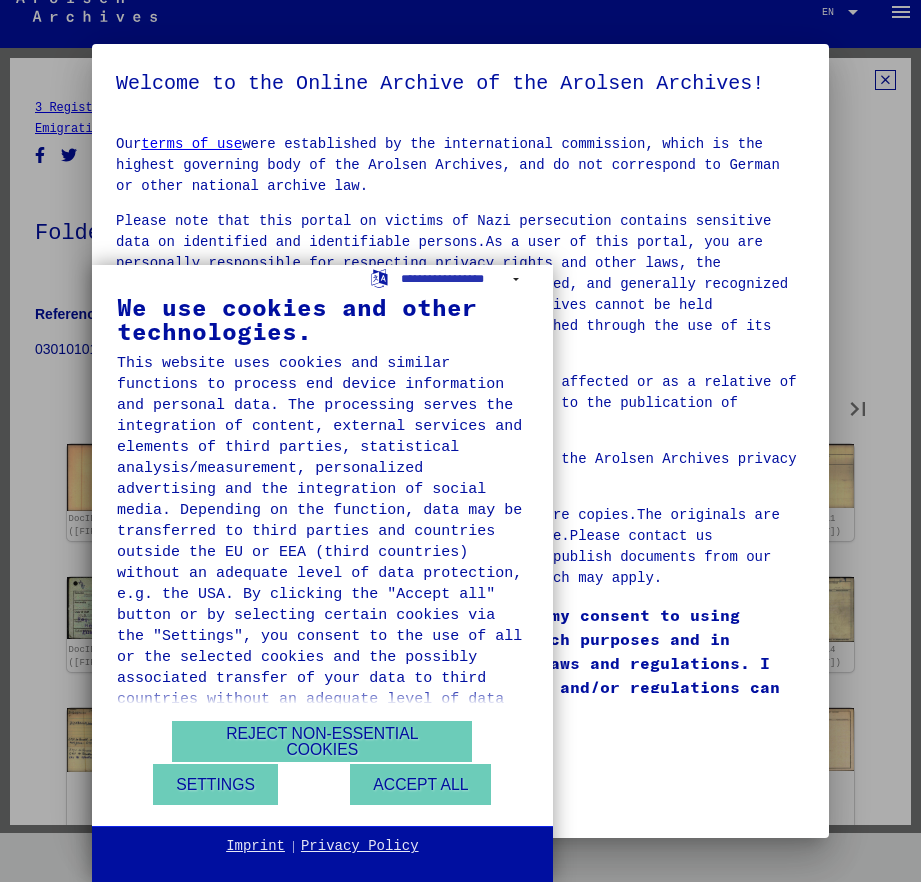 type on "**" 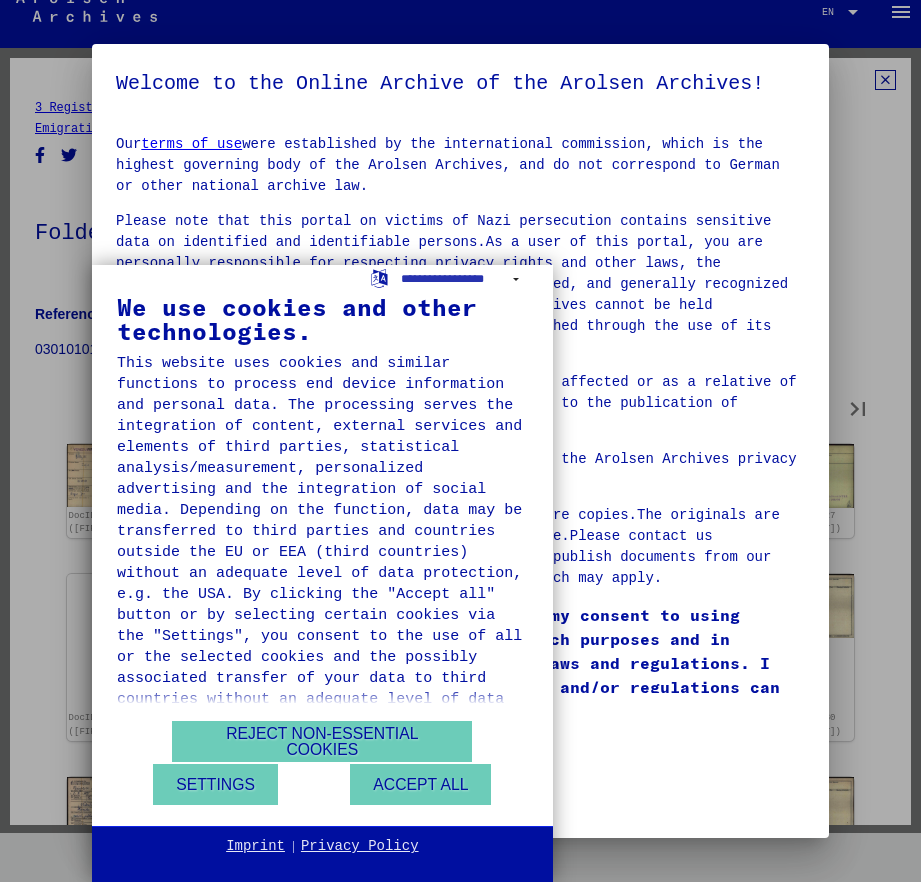 type on "**" 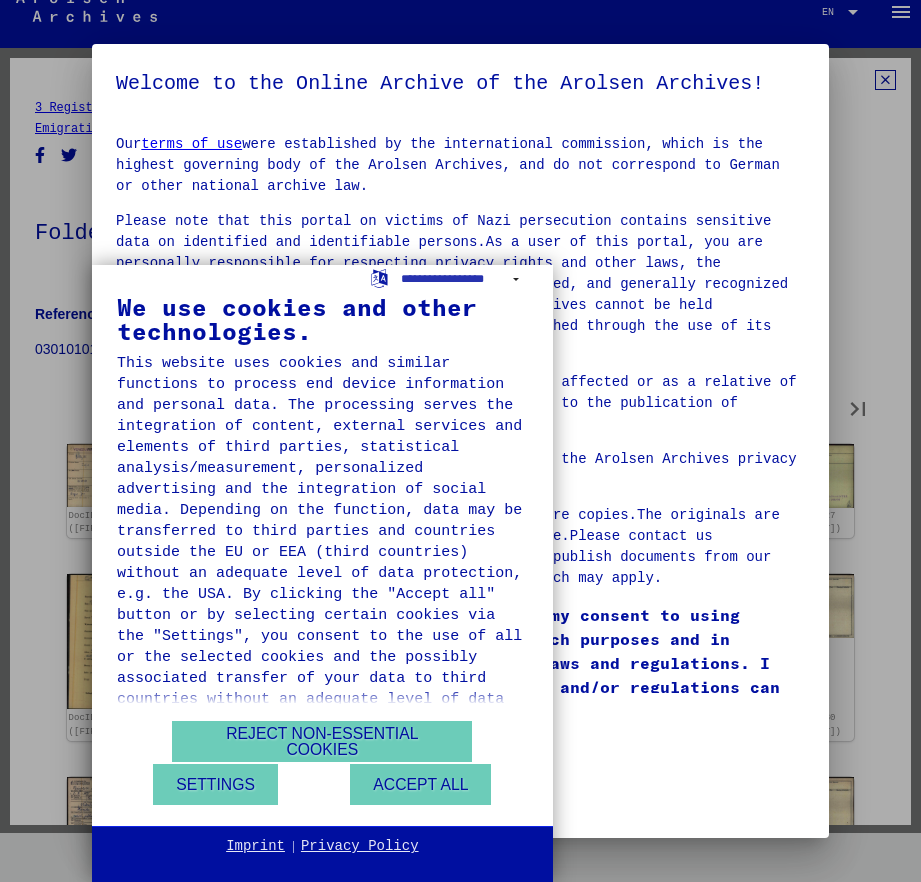 type on "**" 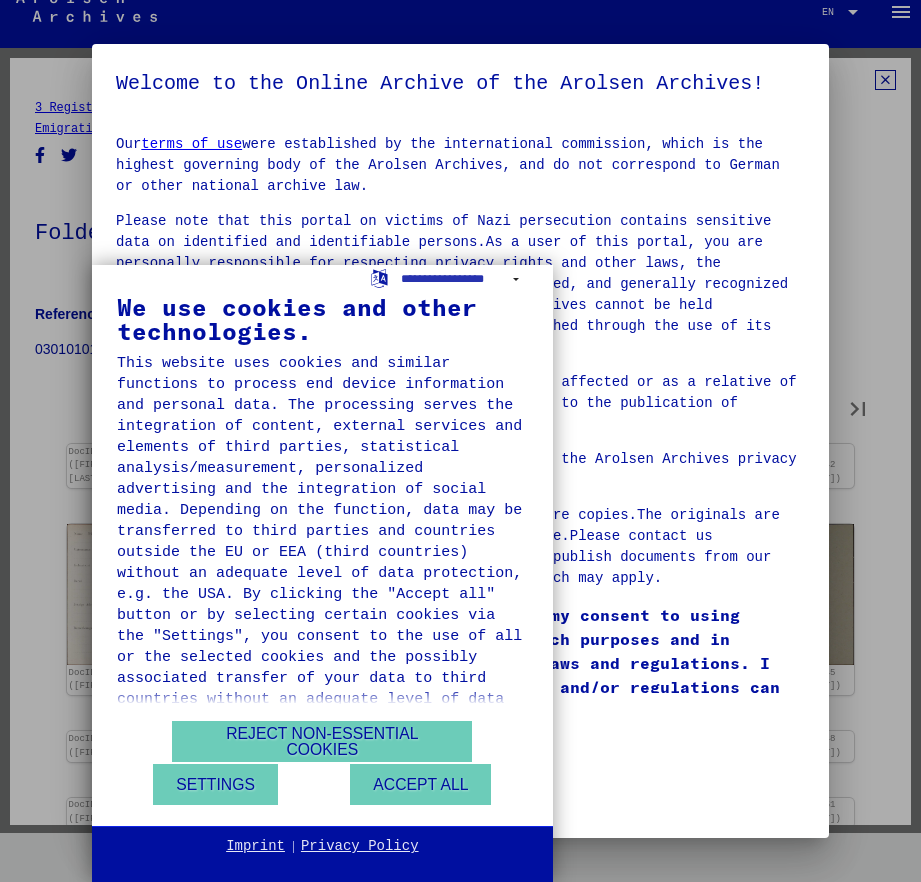 type on "**" 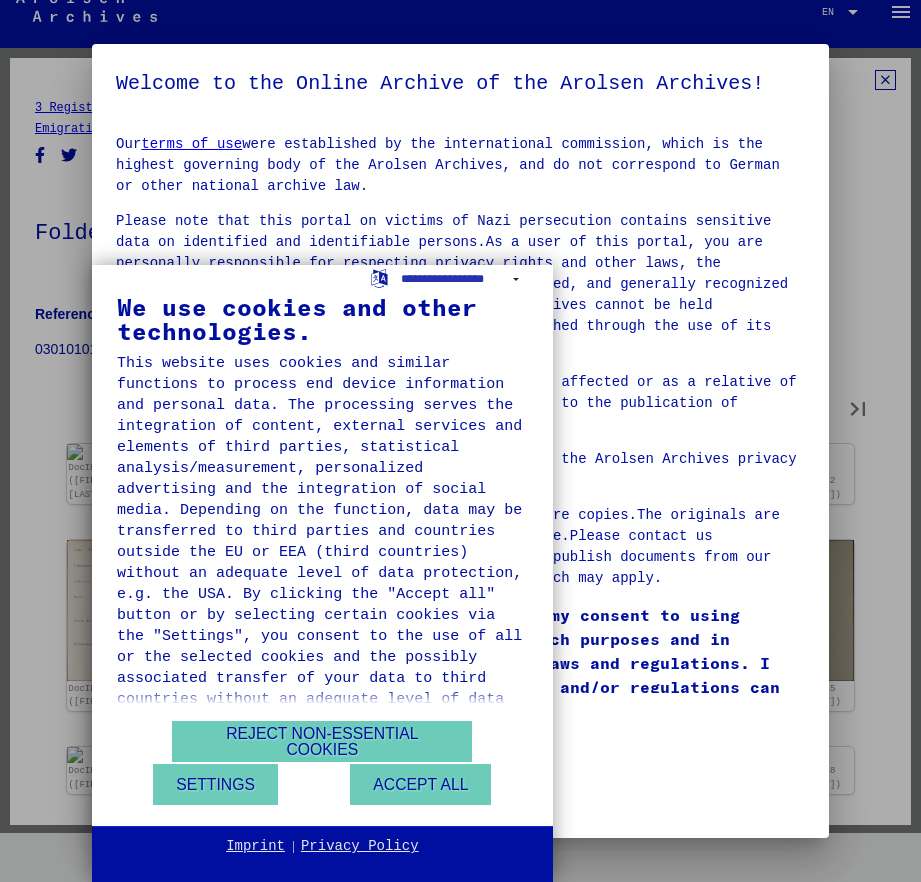 type on "**" 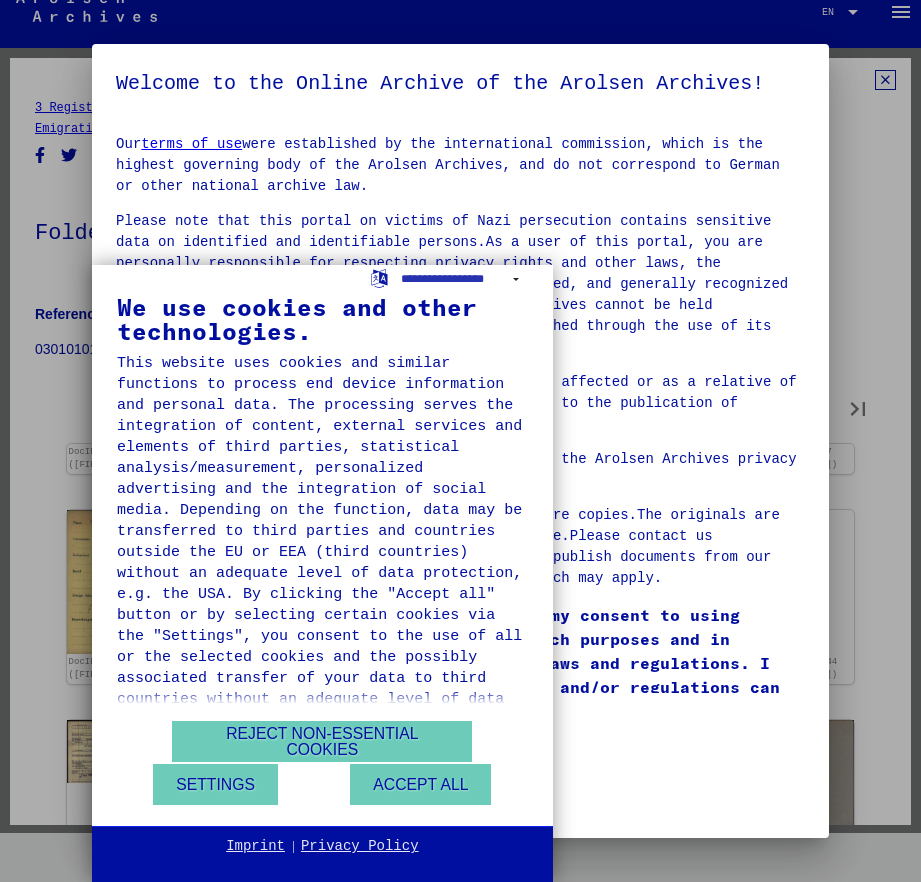 type on "**" 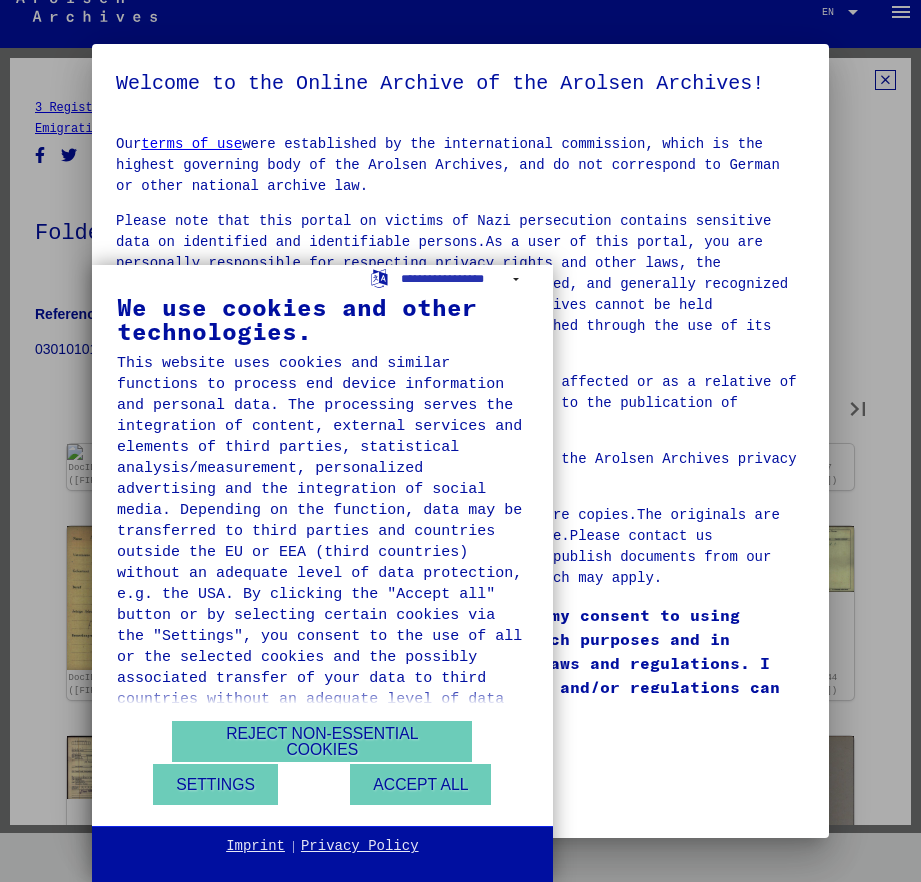 type on "**" 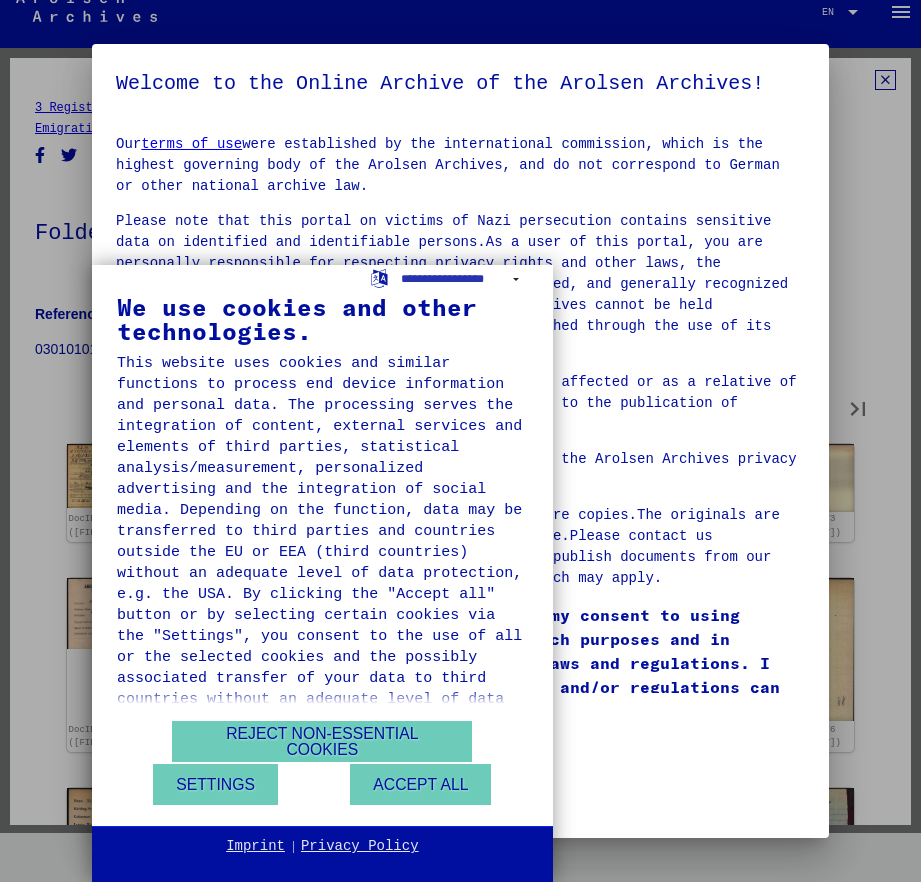 type on "**" 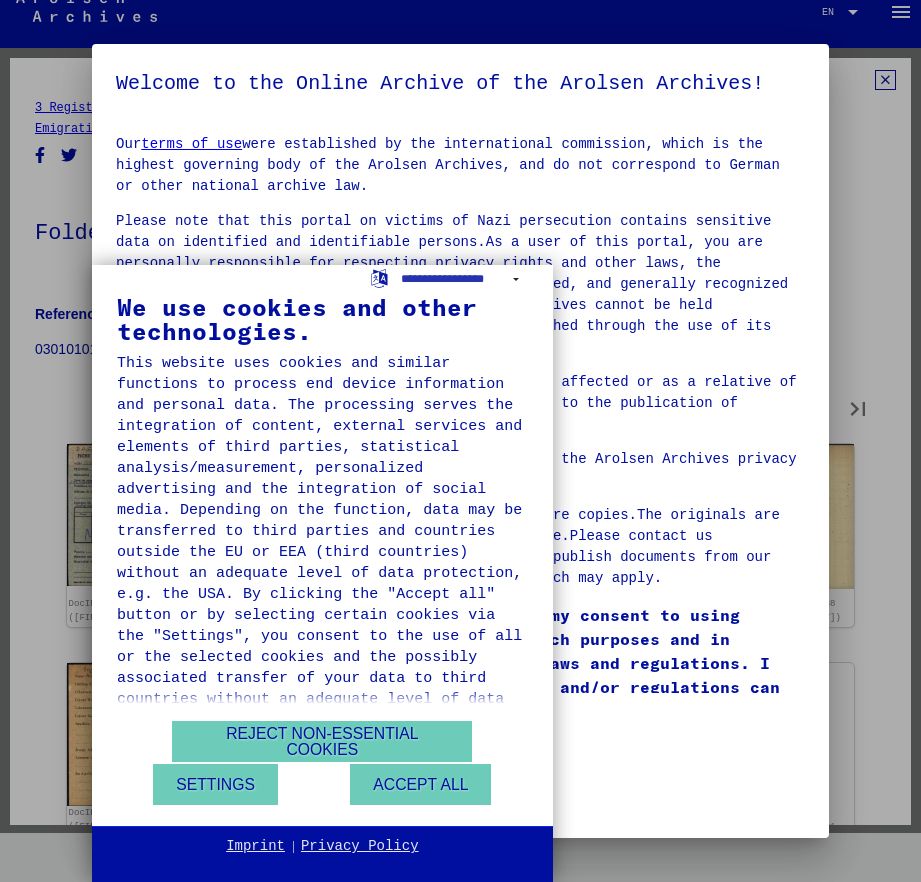 type on "**" 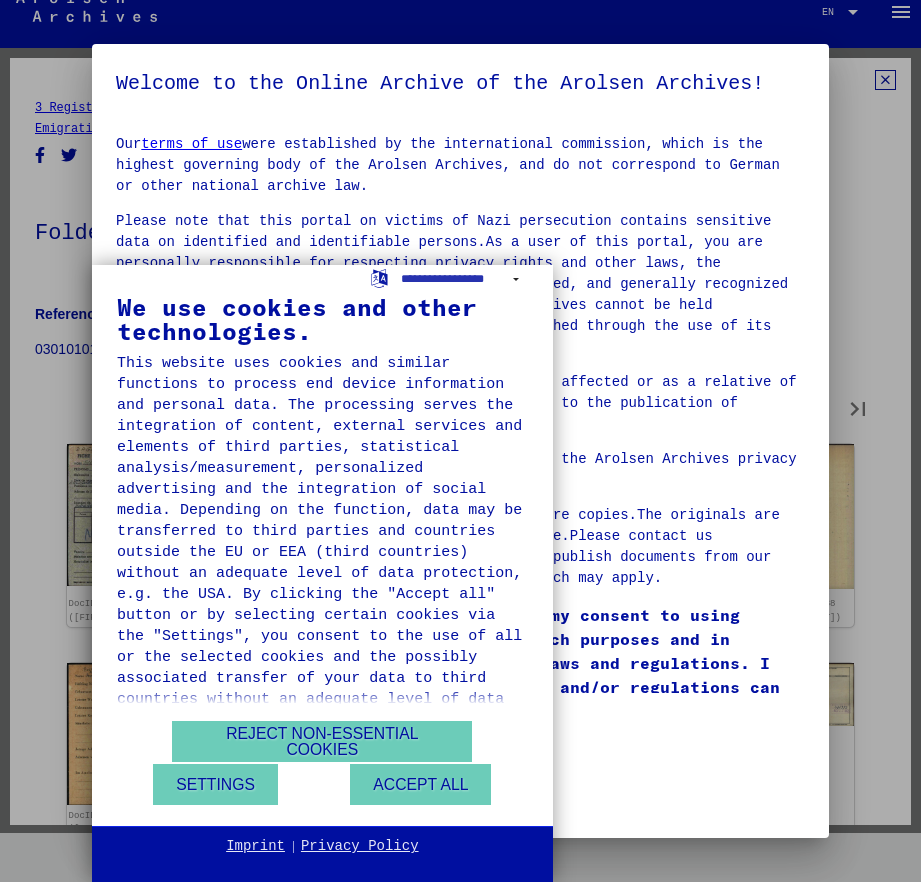 type on "**" 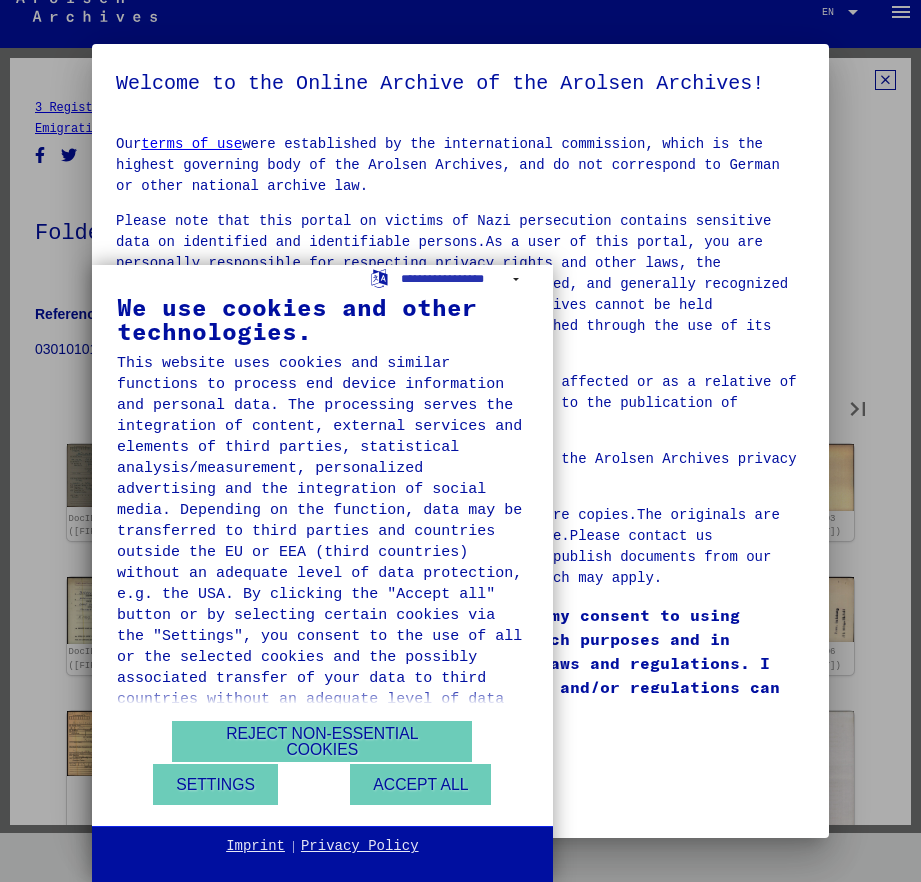 type on "**" 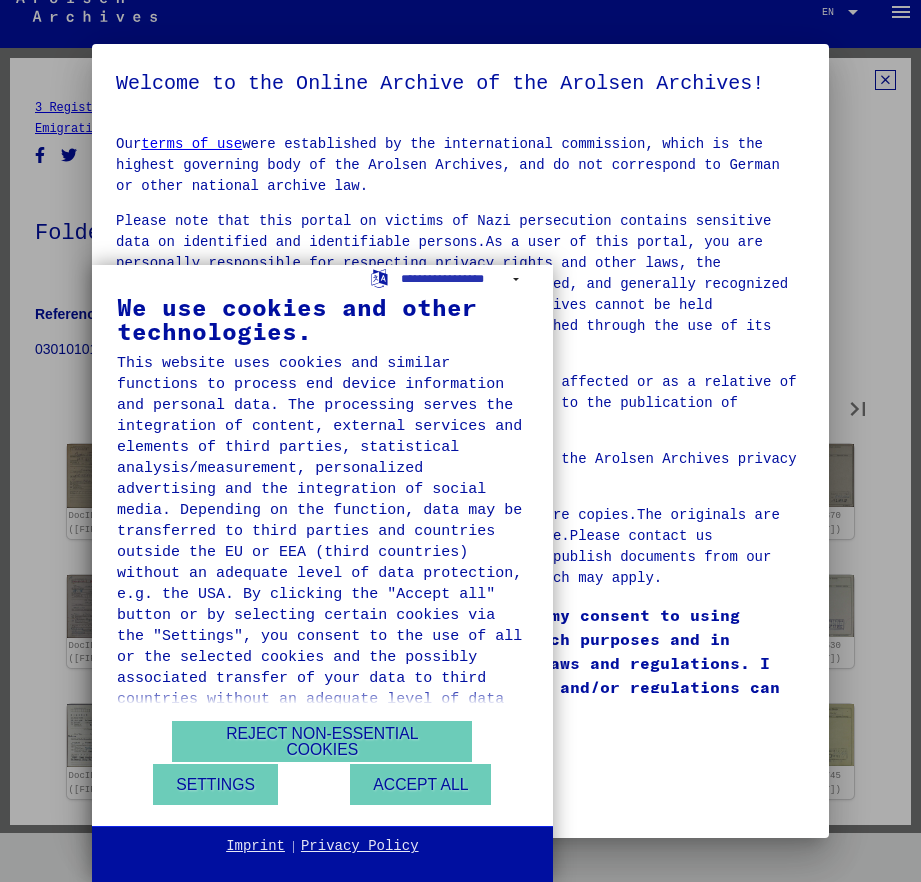 type on "**" 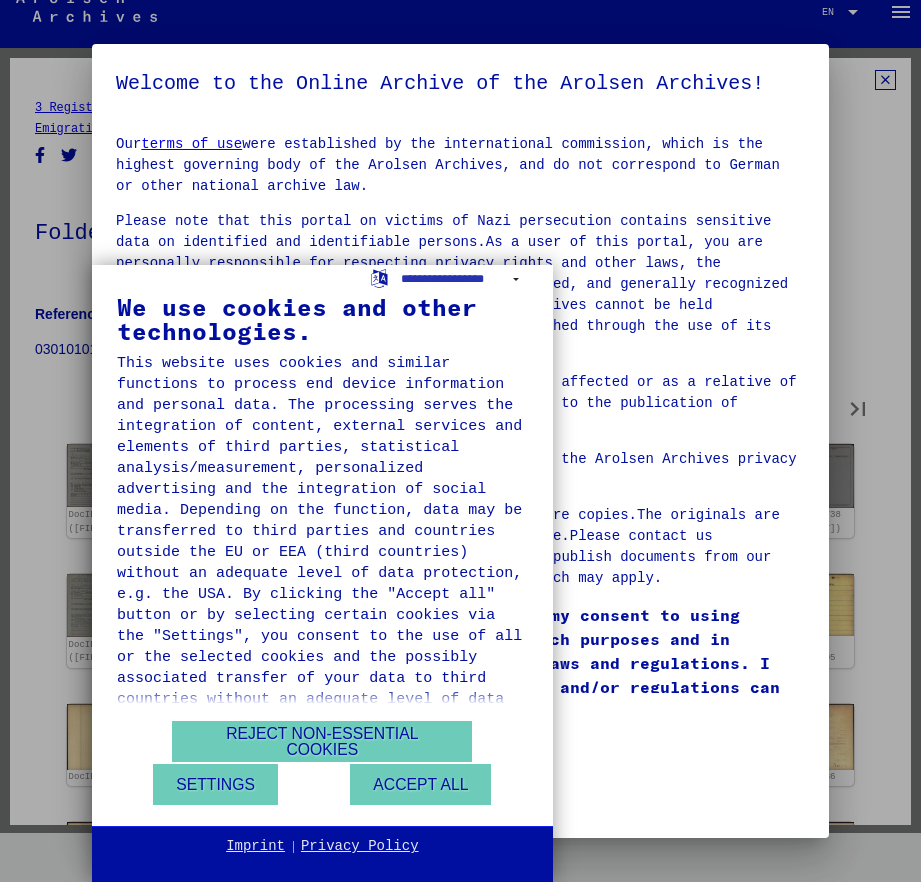 type on "**" 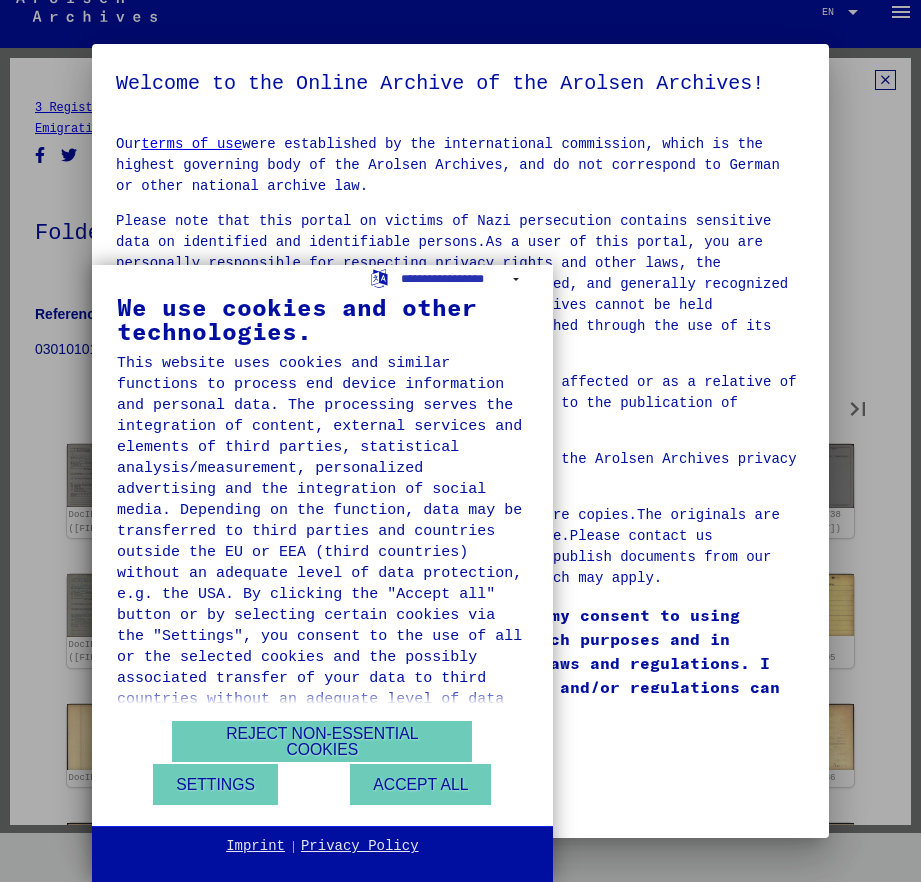 type on "**" 